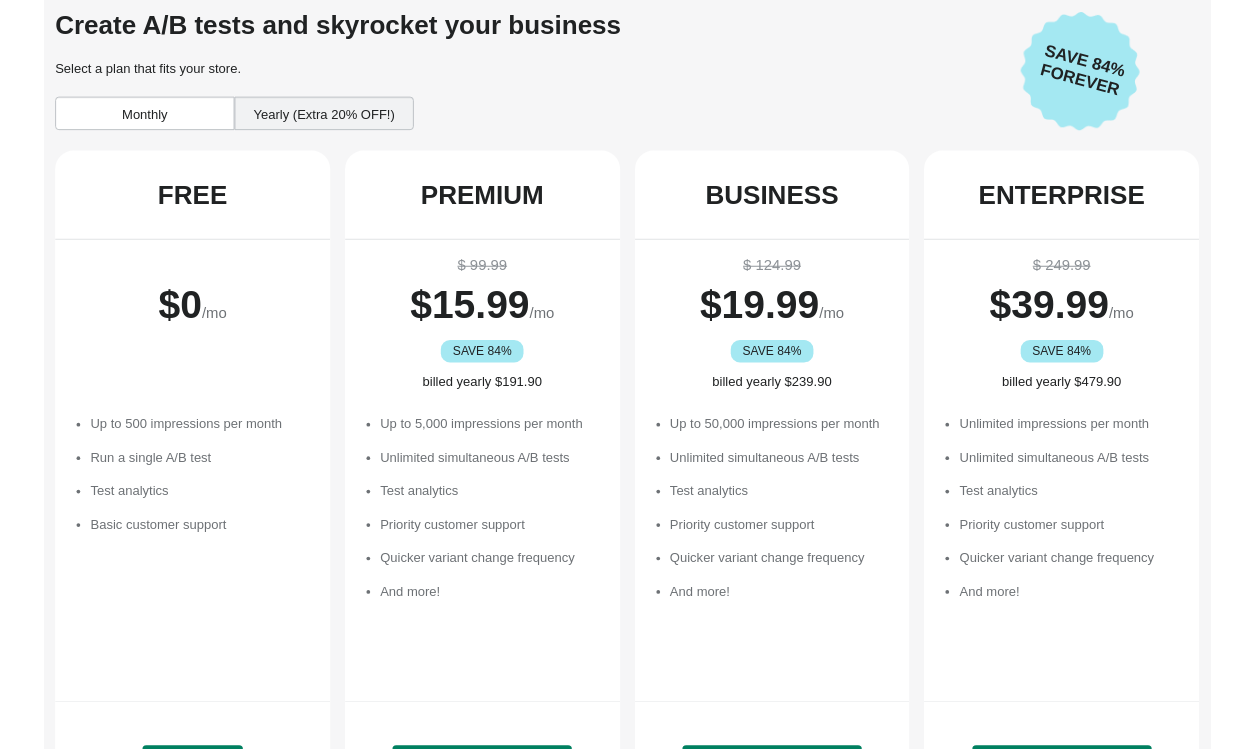 scroll, scrollTop: 0, scrollLeft: 0, axis: both 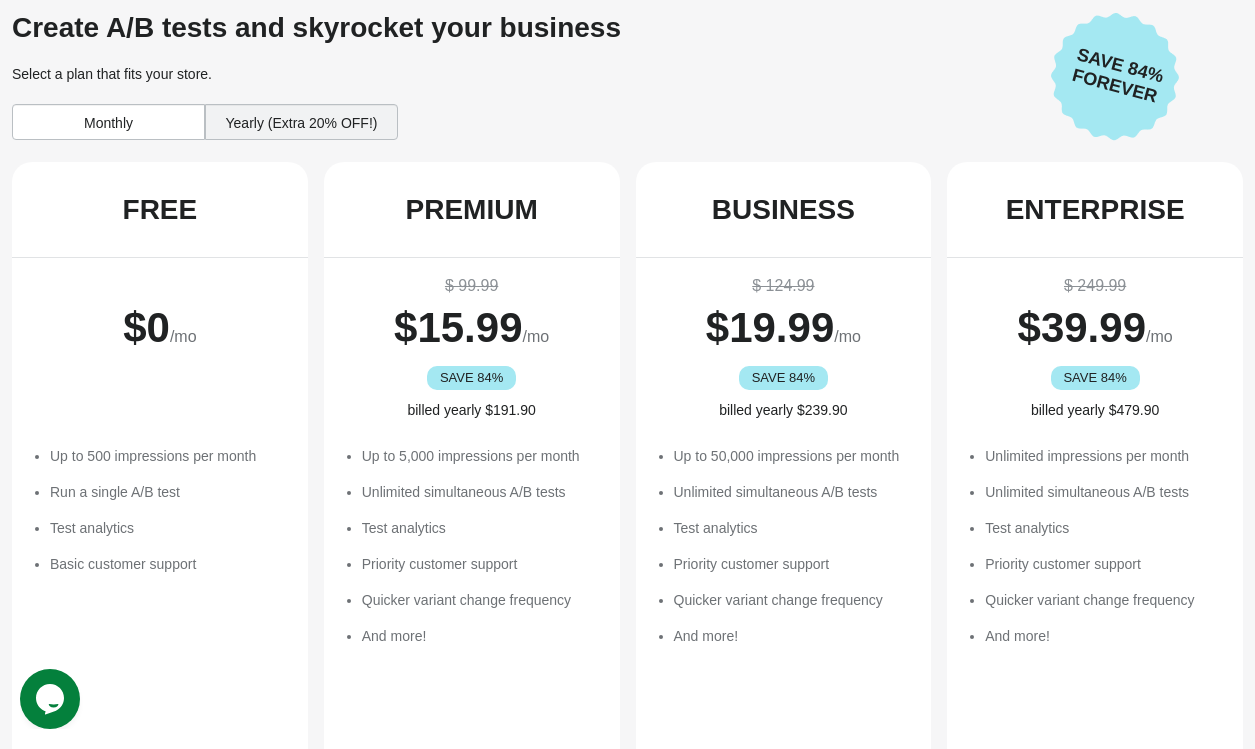 click on "Yearly (Extra 20% OFF!)" at bounding box center [301, 122] 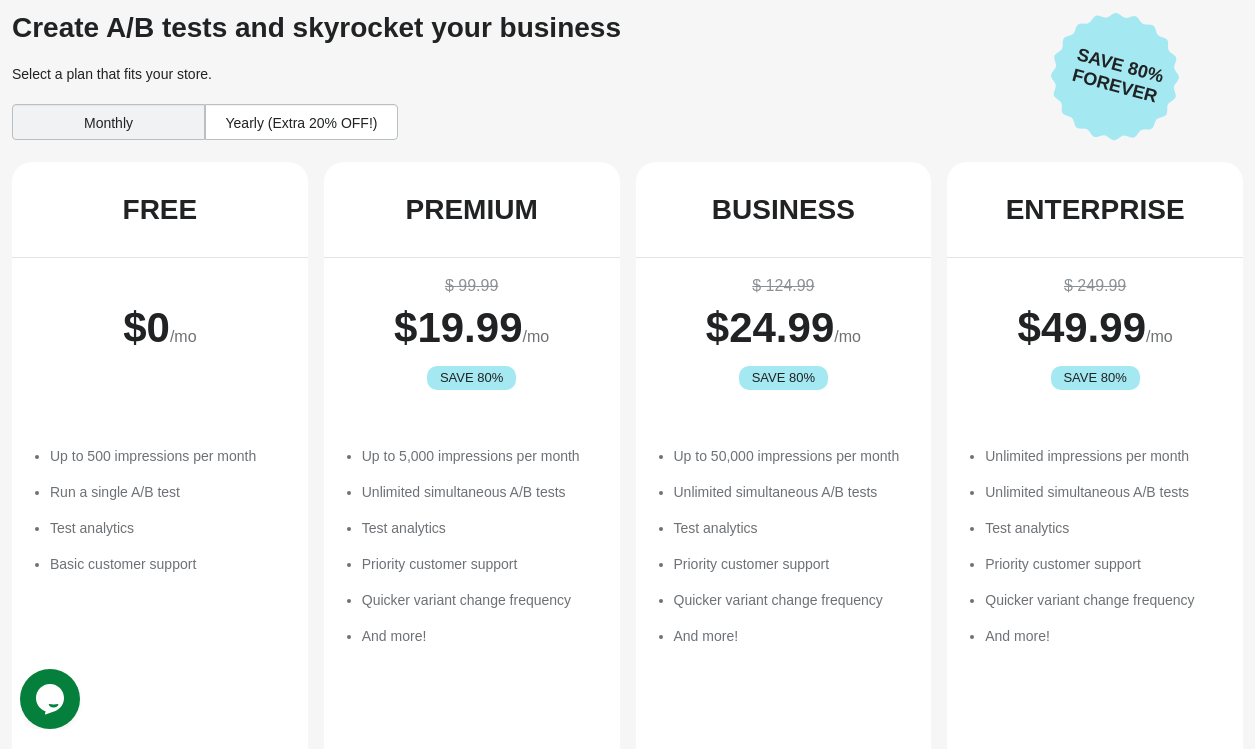 click on "Yearly (Extra 20% OFF!)" at bounding box center (301, 122) 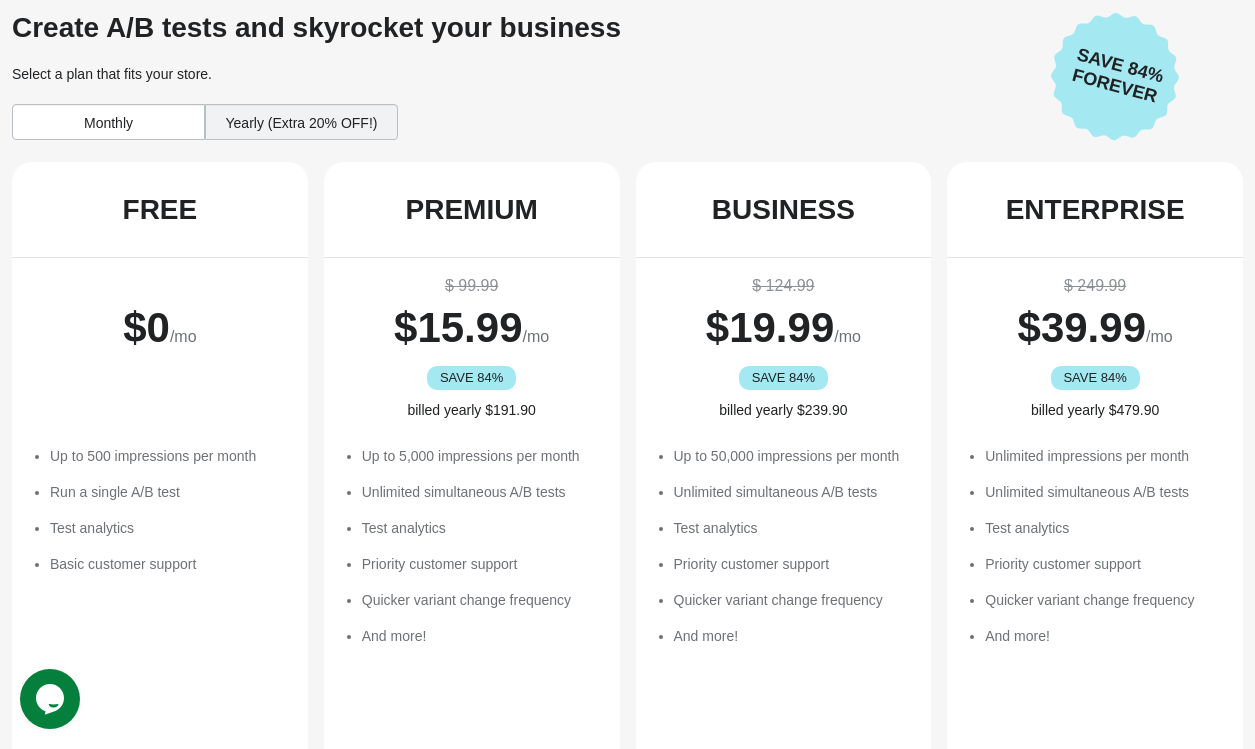 click on "Monthly" at bounding box center [108, 122] 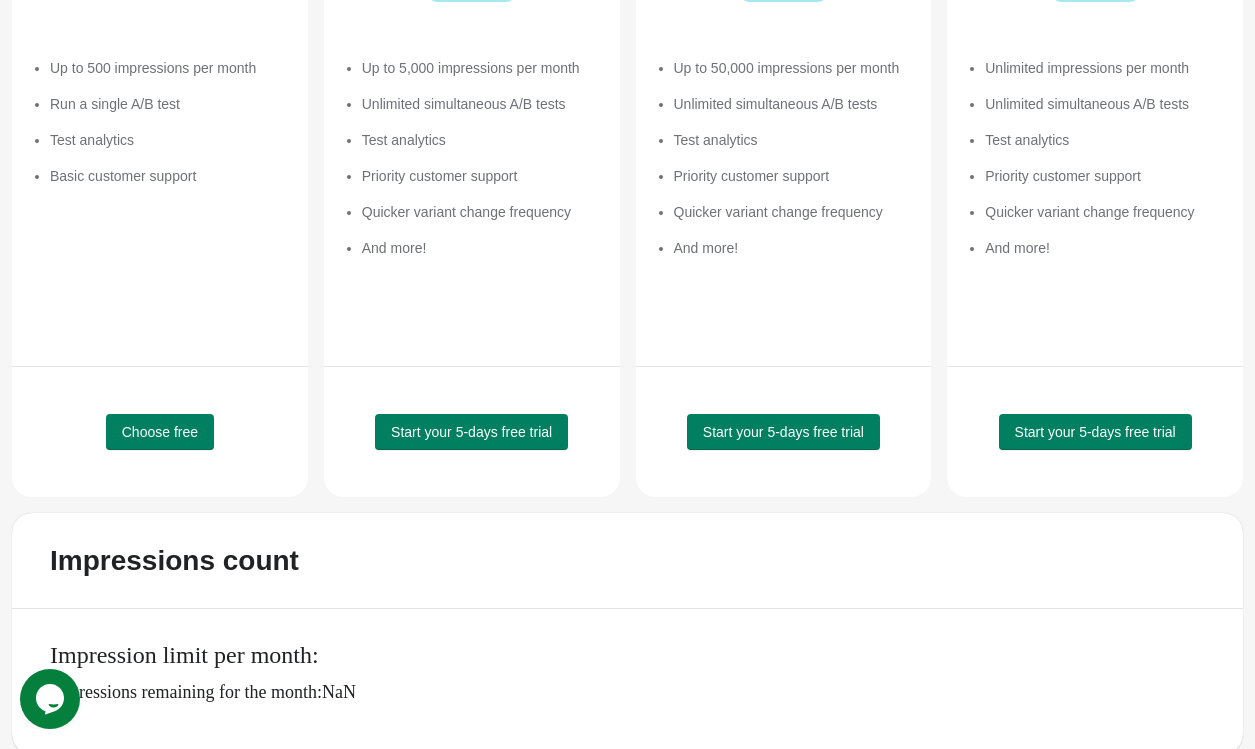 scroll, scrollTop: 405, scrollLeft: 0, axis: vertical 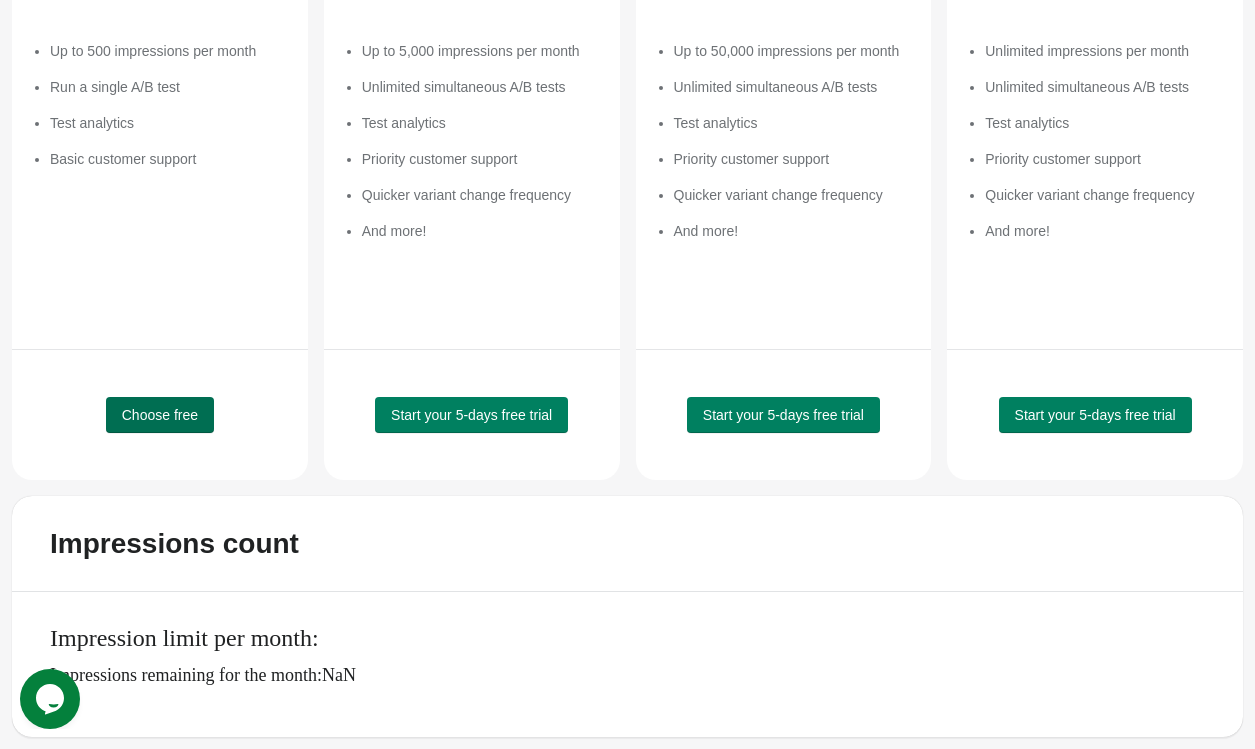 click on "Choose free" at bounding box center [160, 415] 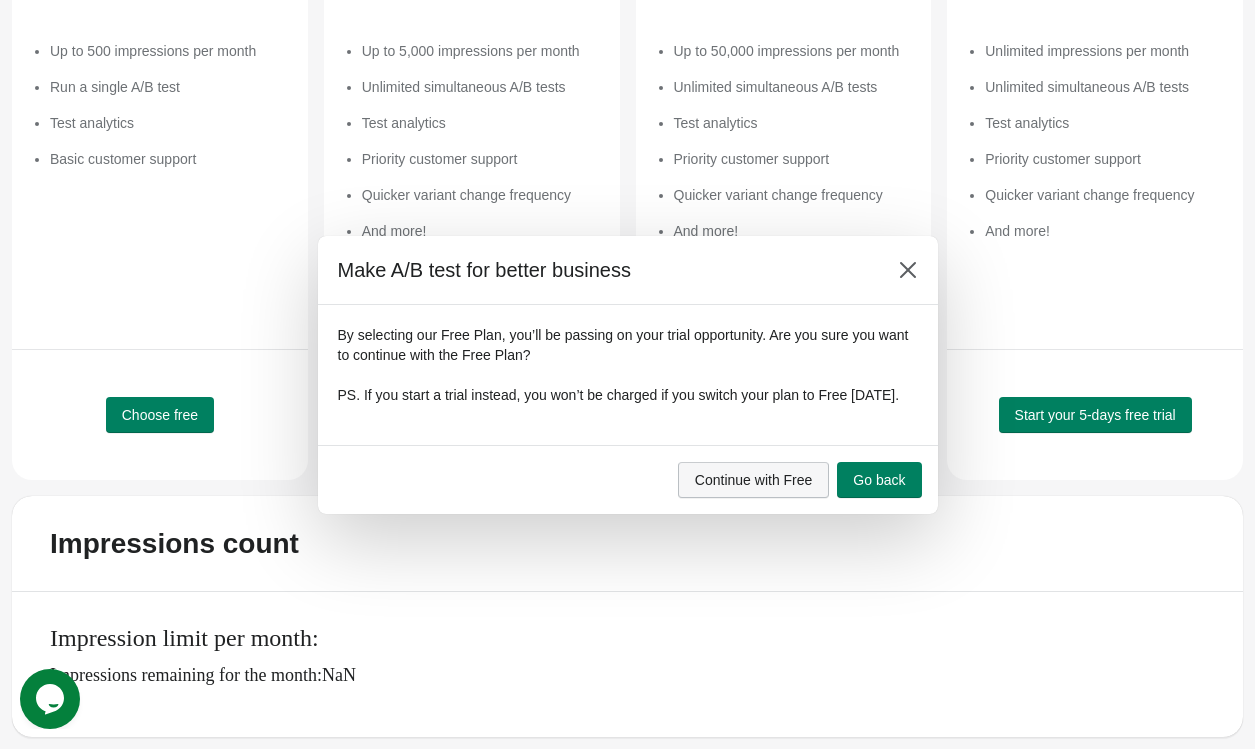 click on "Continue with Free" at bounding box center [754, 480] 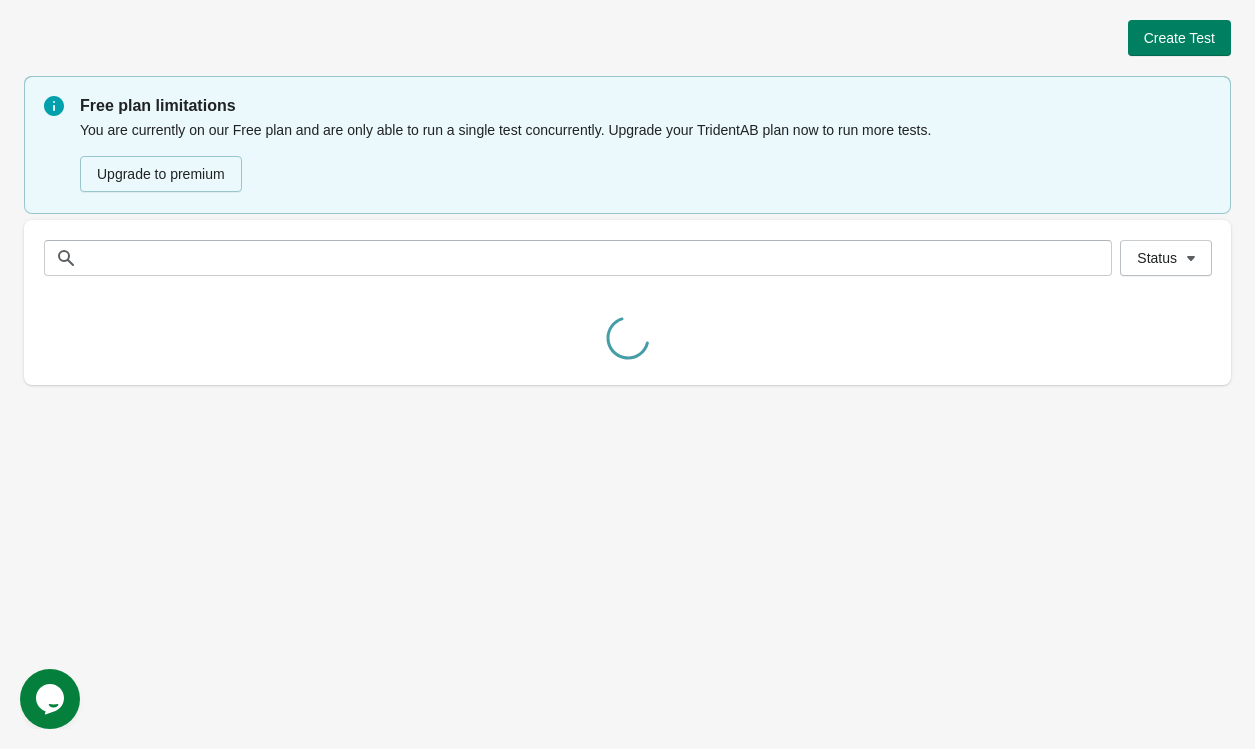 scroll, scrollTop: 0, scrollLeft: 0, axis: both 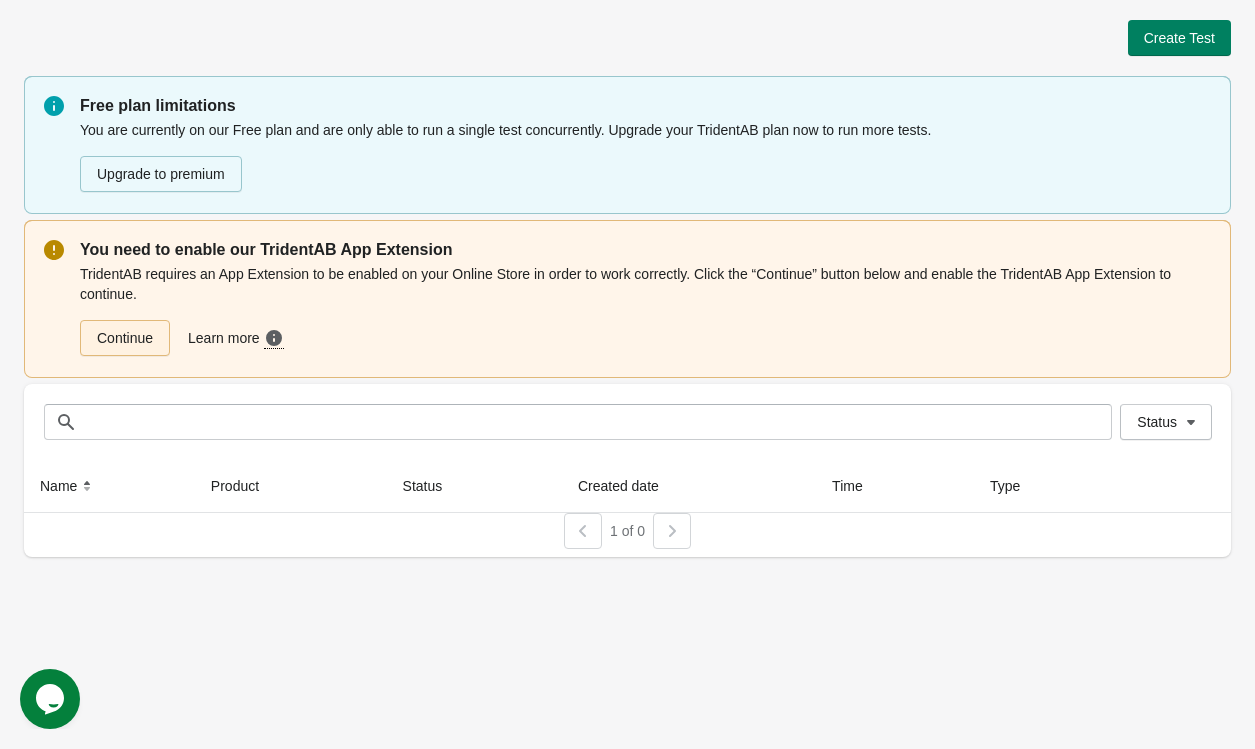click on "Continue" at bounding box center (125, 338) 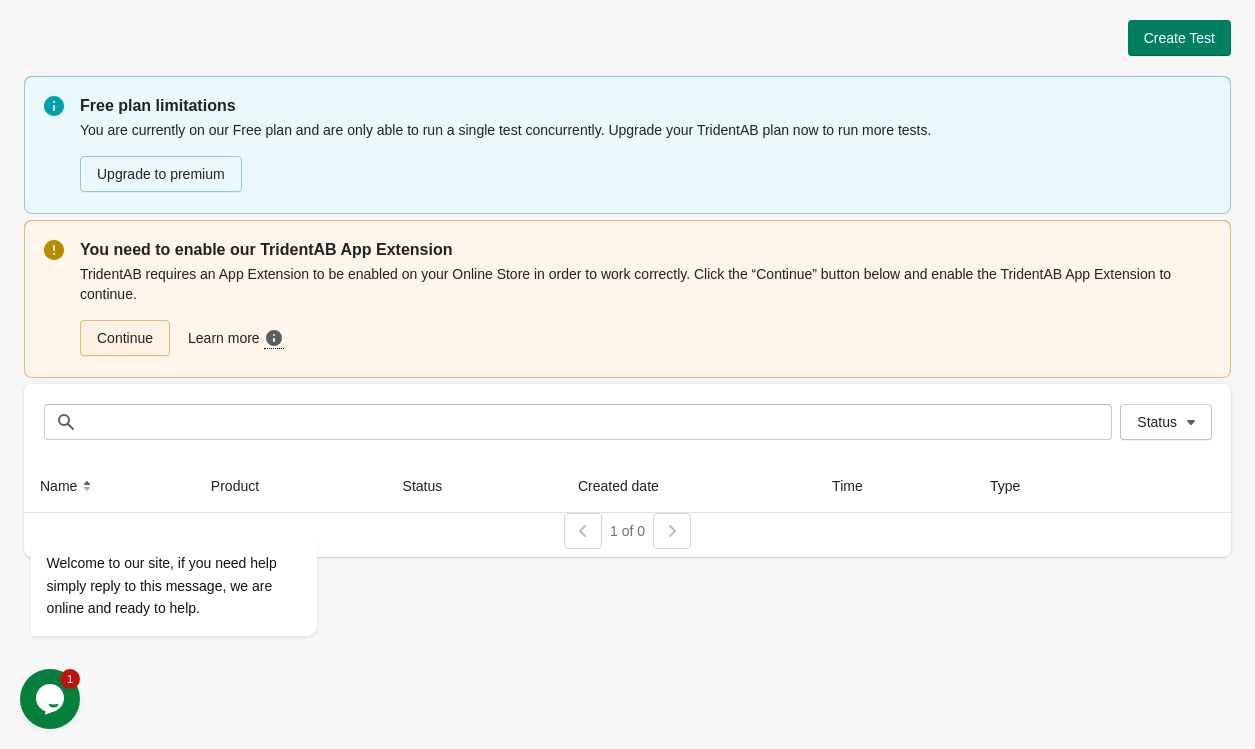 scroll, scrollTop: 0, scrollLeft: 0, axis: both 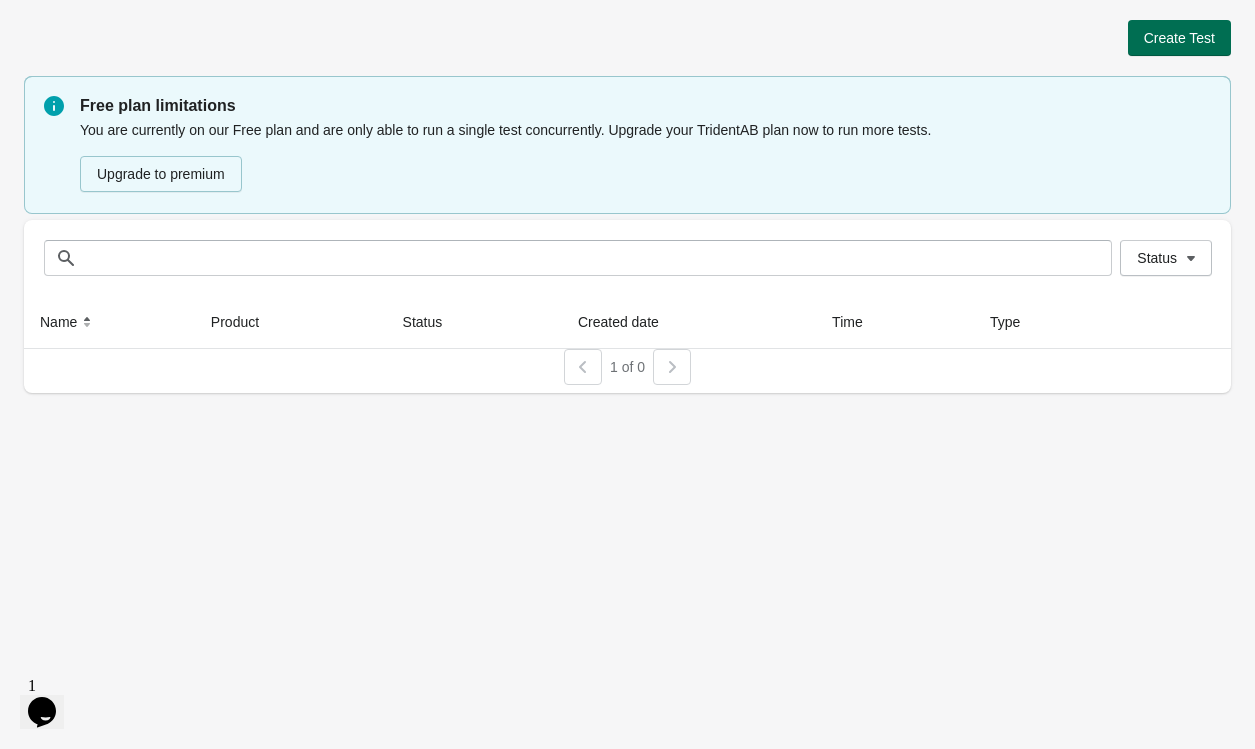 click on "Create Test" at bounding box center [1179, 38] 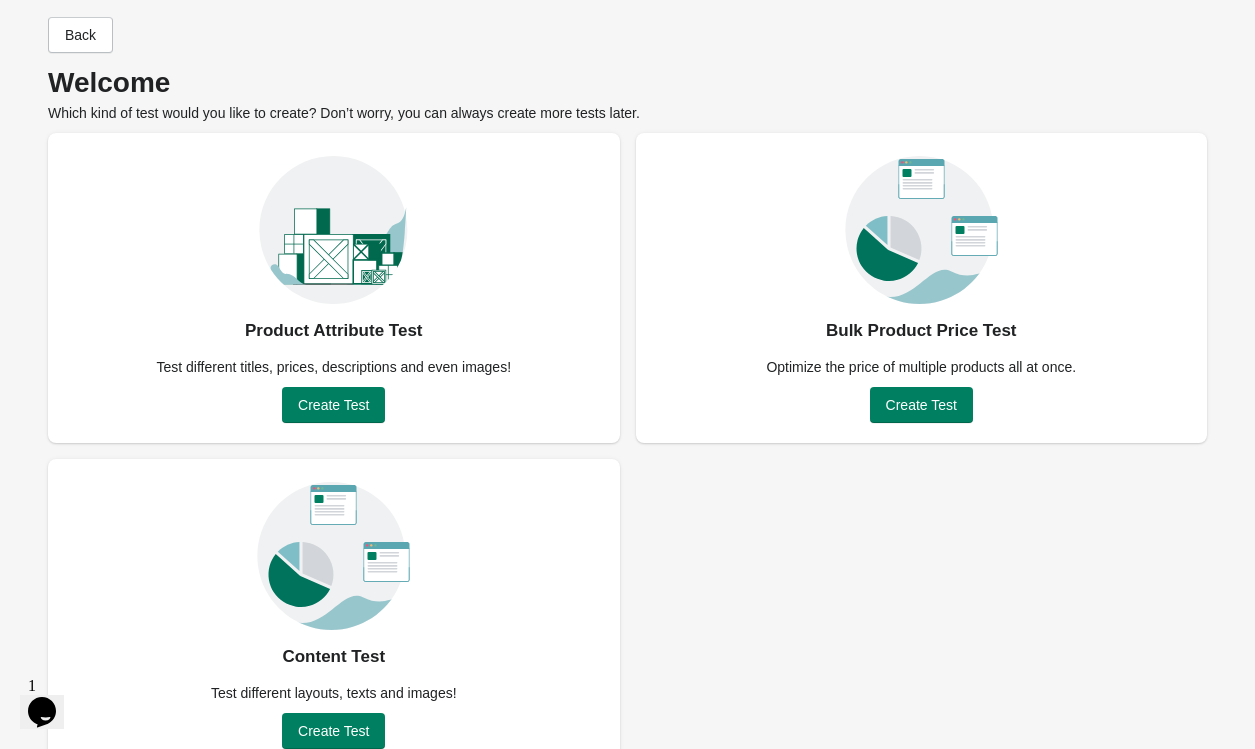 scroll, scrollTop: 0, scrollLeft: 0, axis: both 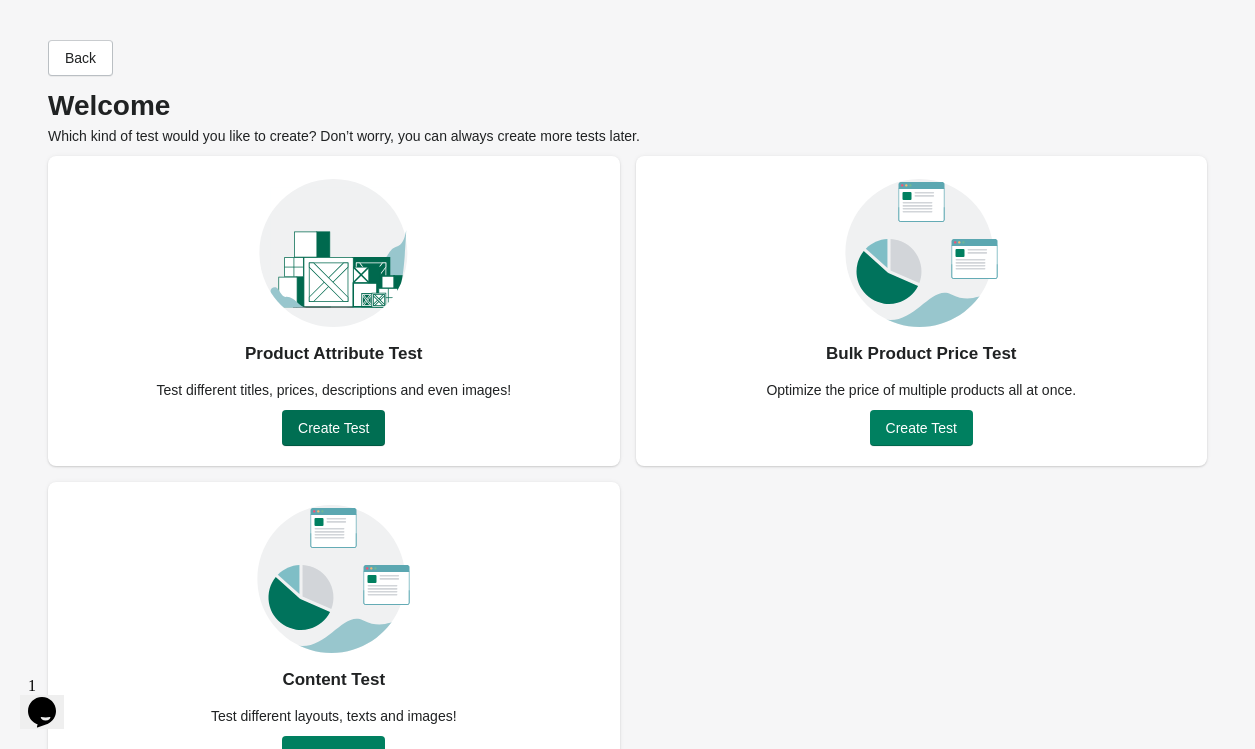 click on "Create Test" at bounding box center (333, 428) 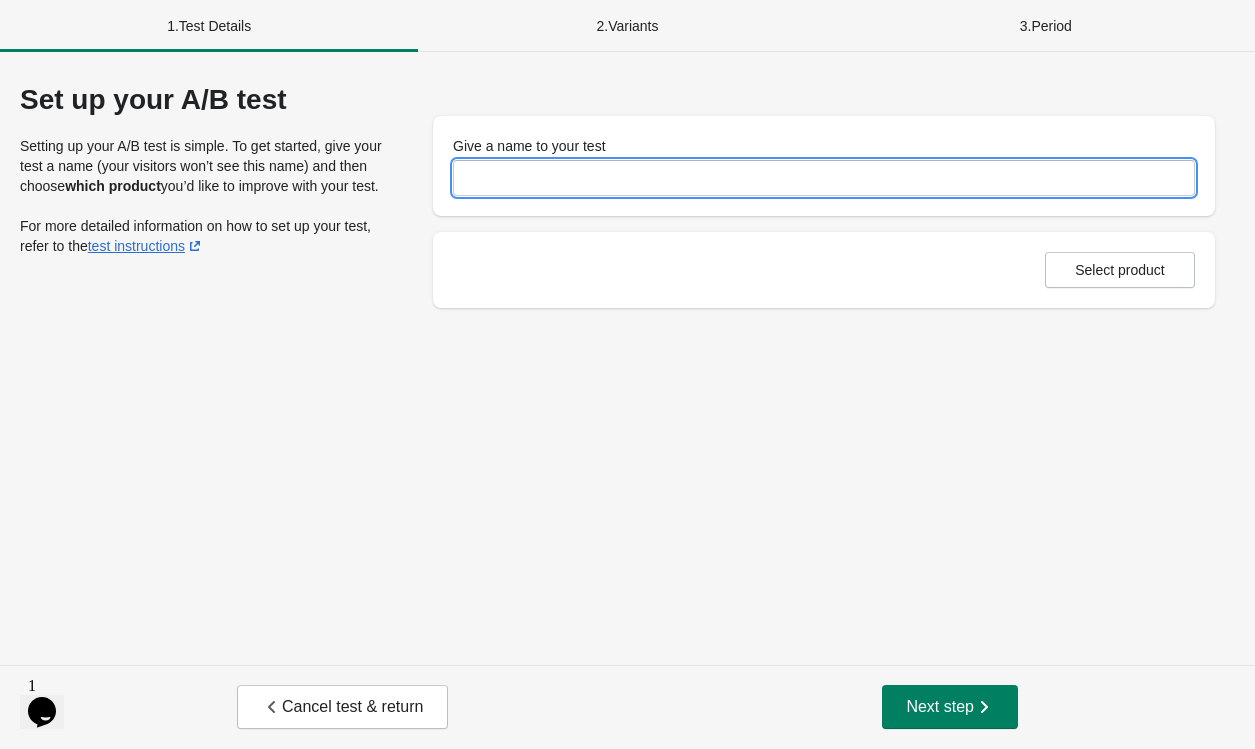 click on "Give a name to your test" at bounding box center [824, 178] 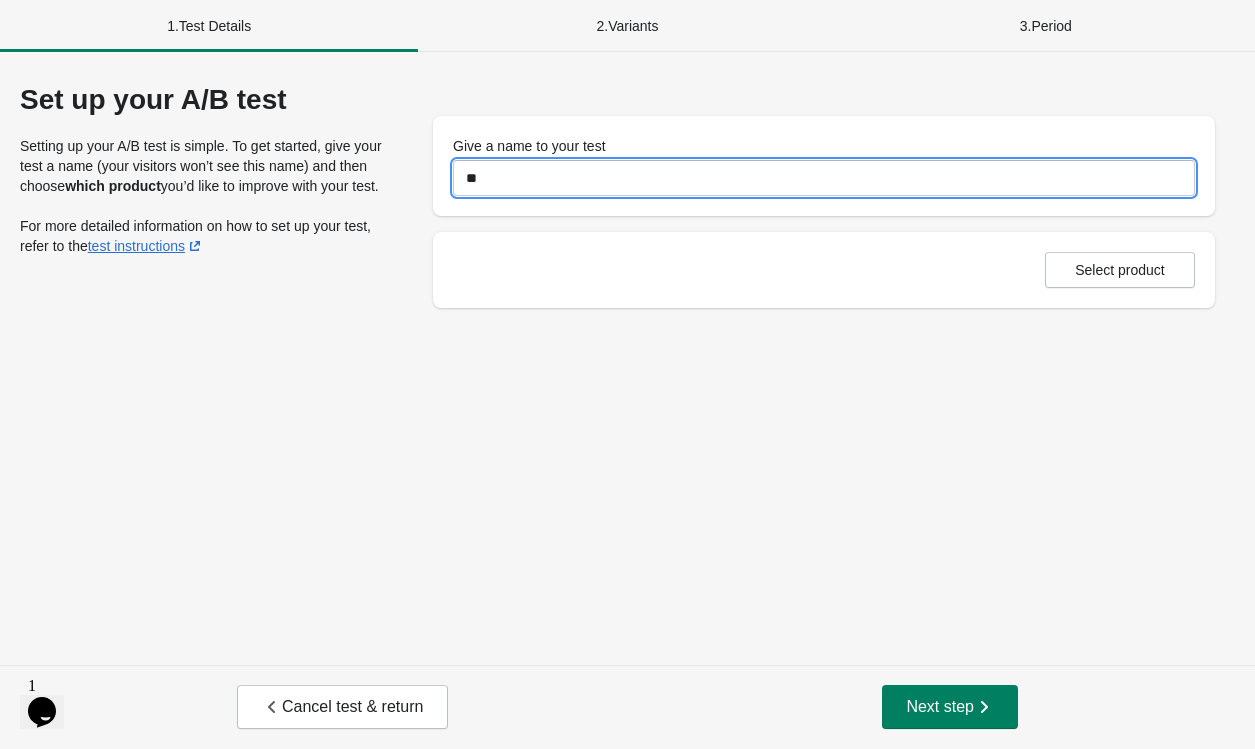 type on "*" 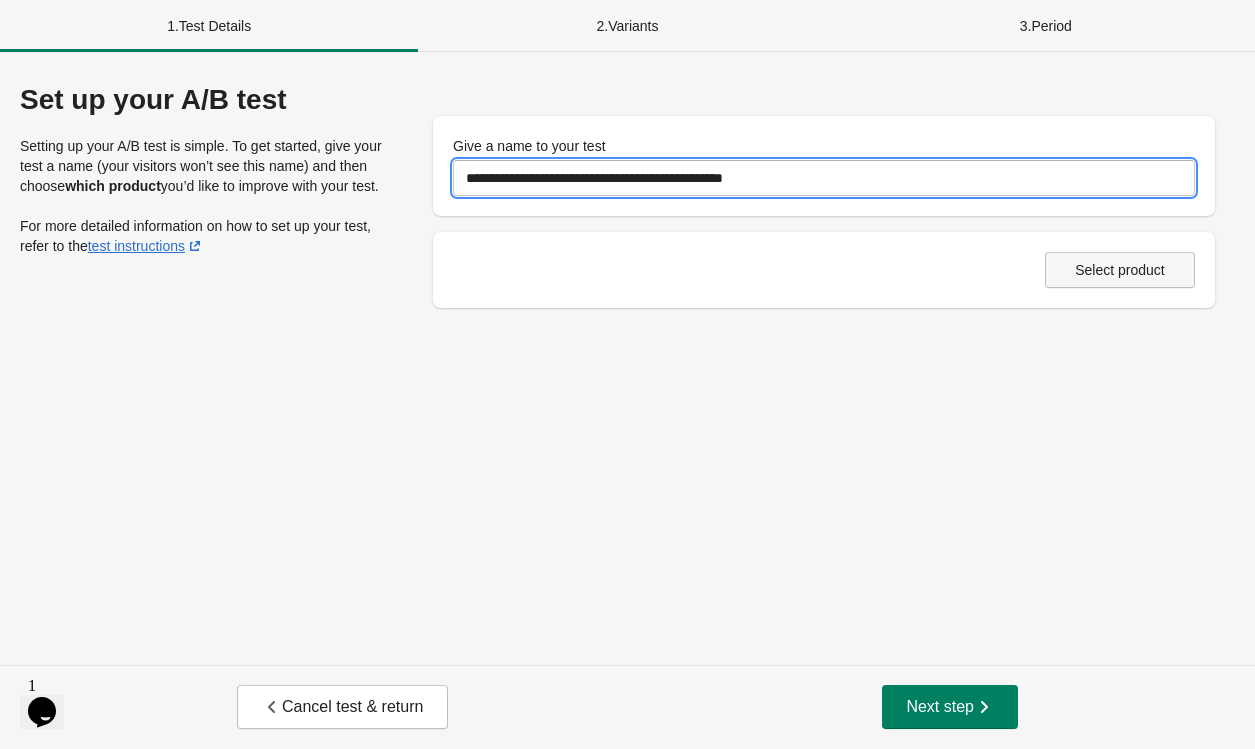 type on "**********" 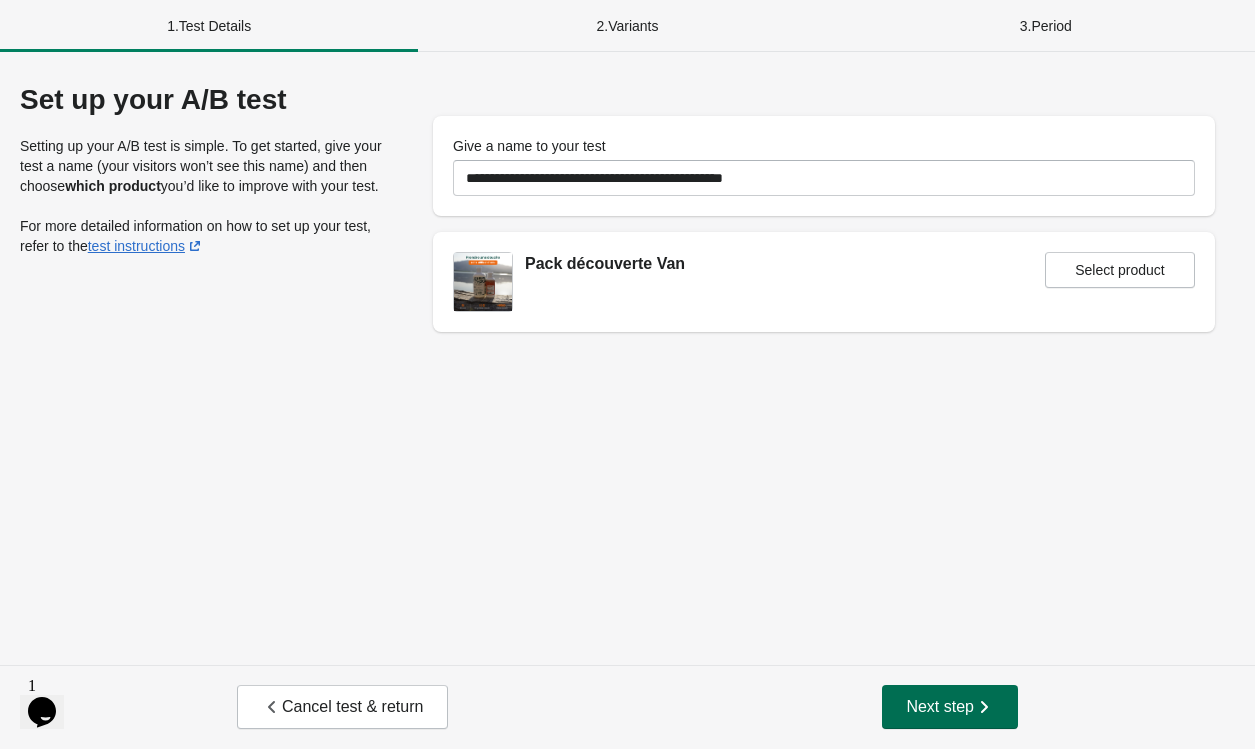 click on "Next step" at bounding box center [950, 707] 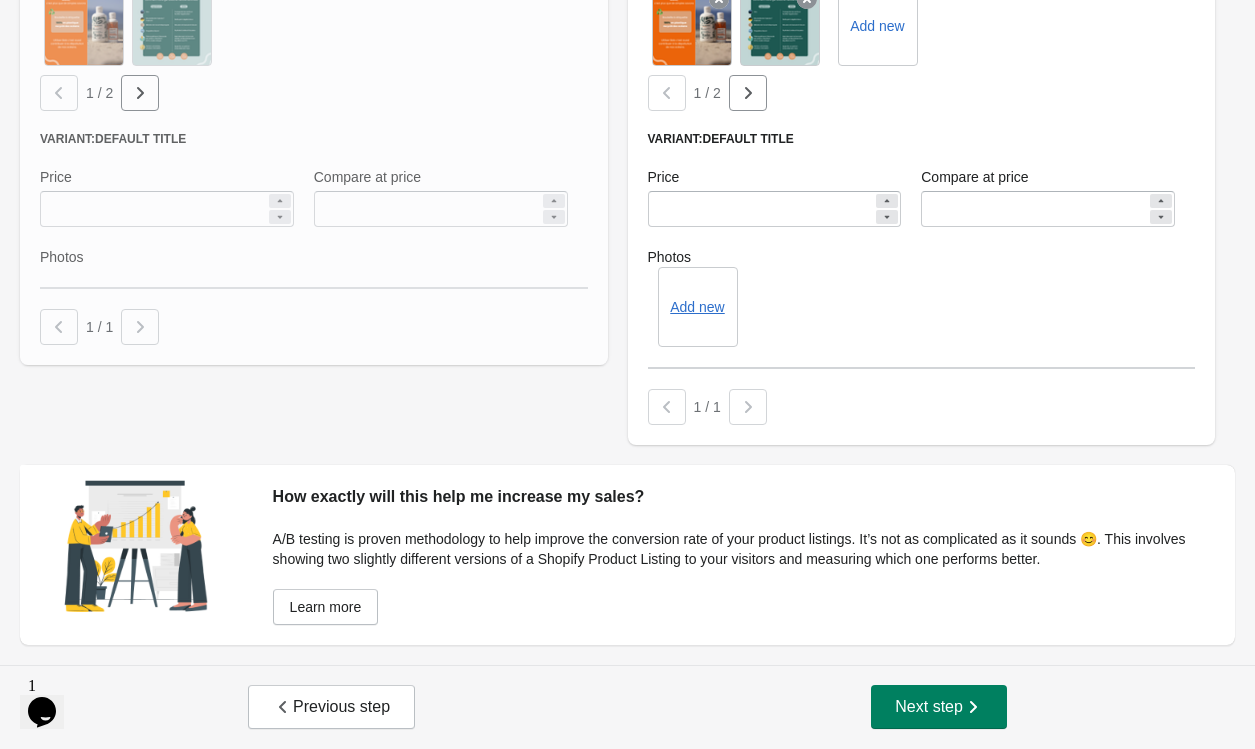 scroll, scrollTop: 0, scrollLeft: 0, axis: both 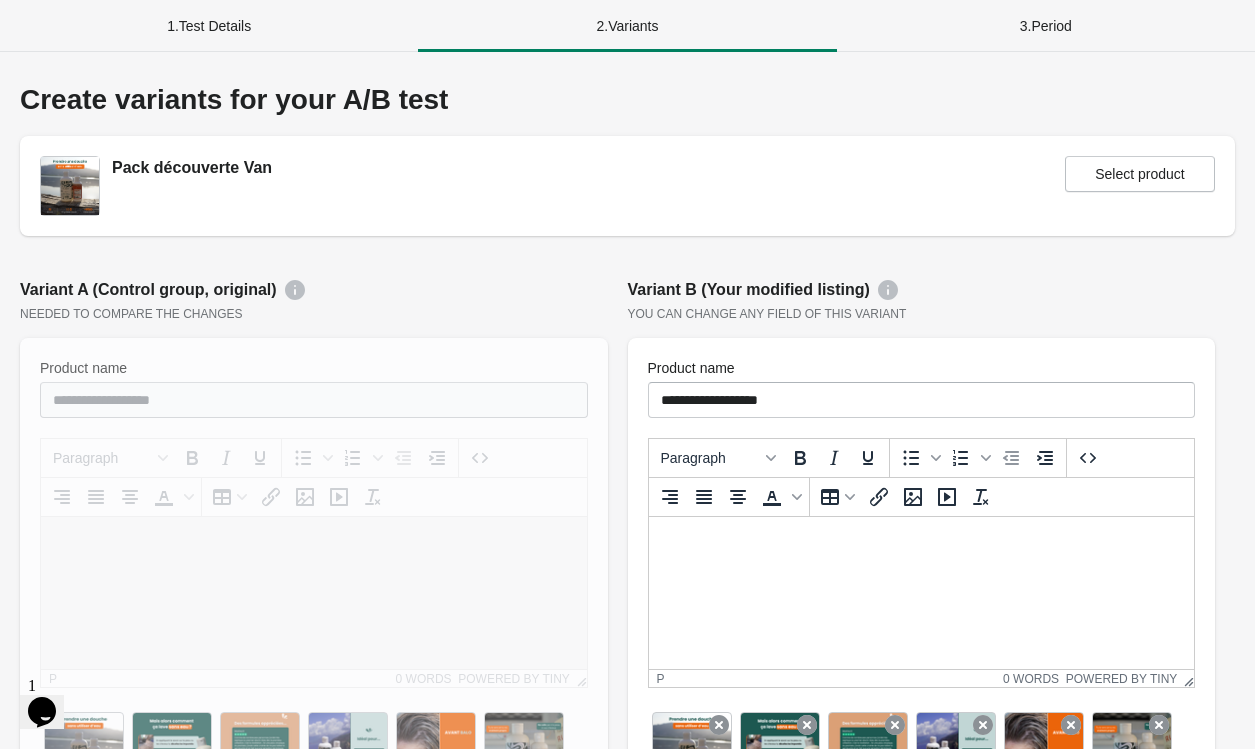 click on "1 .  Test Details" at bounding box center [209, 26] 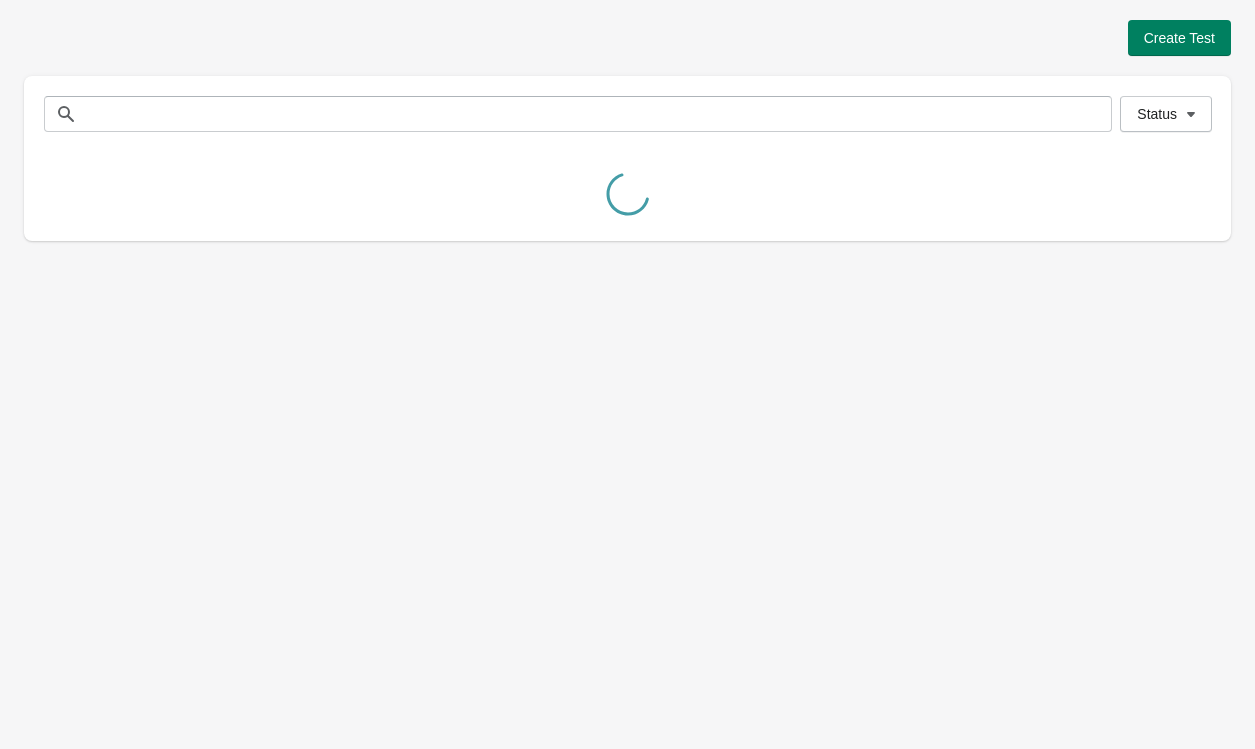 scroll, scrollTop: 0, scrollLeft: 0, axis: both 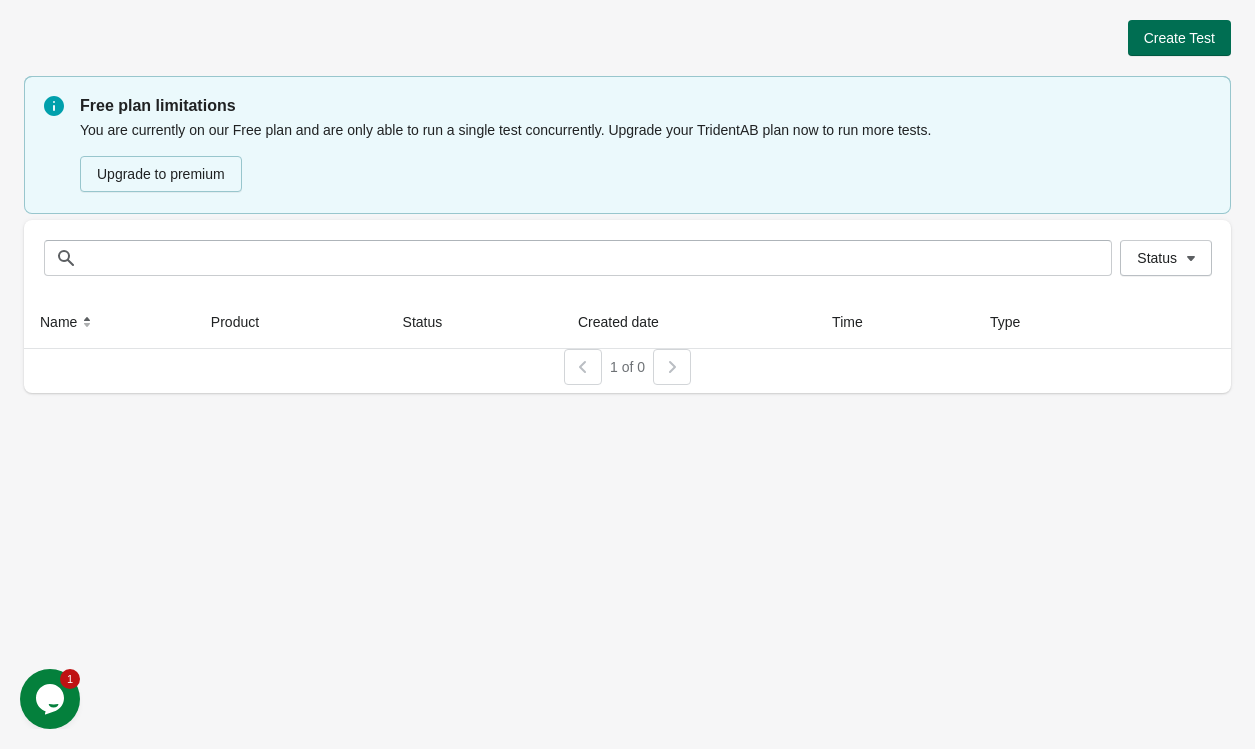 click on "Create Test" at bounding box center [1179, 38] 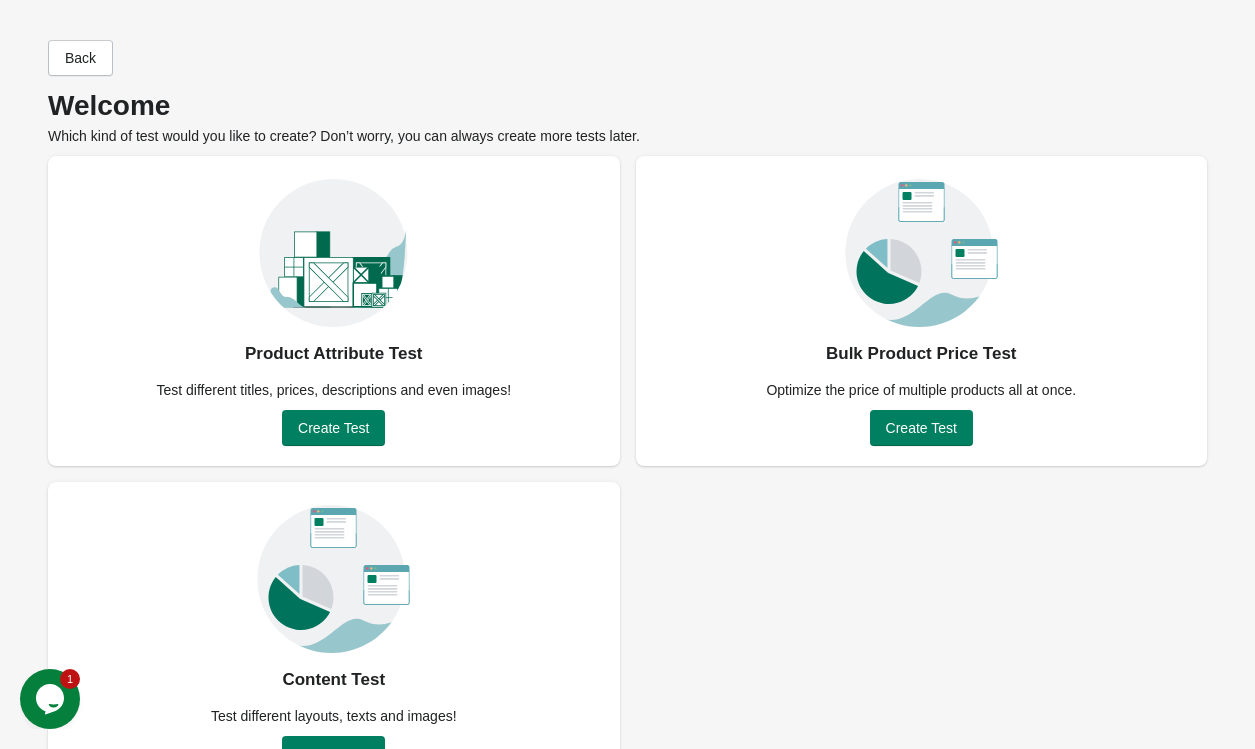 scroll, scrollTop: 59, scrollLeft: 0, axis: vertical 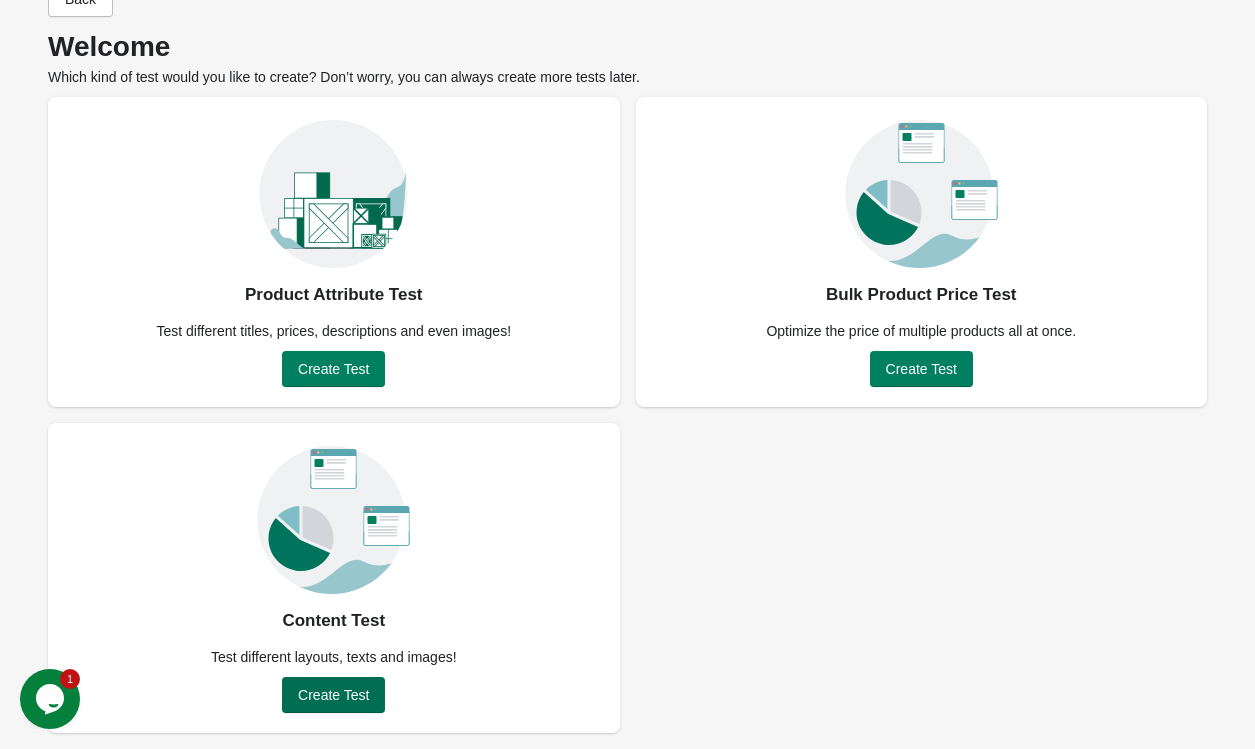 click on "Create Test" at bounding box center (333, 695) 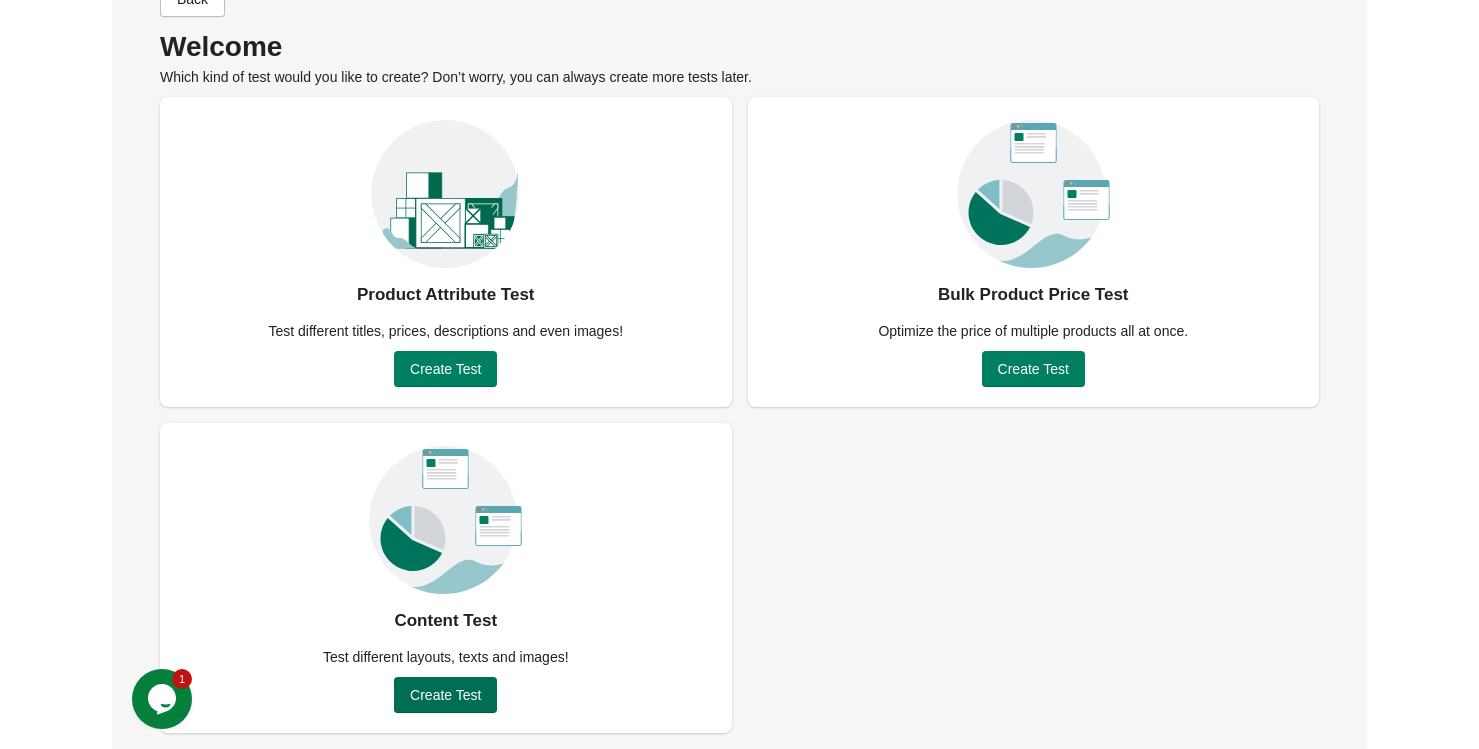 scroll, scrollTop: 0, scrollLeft: 0, axis: both 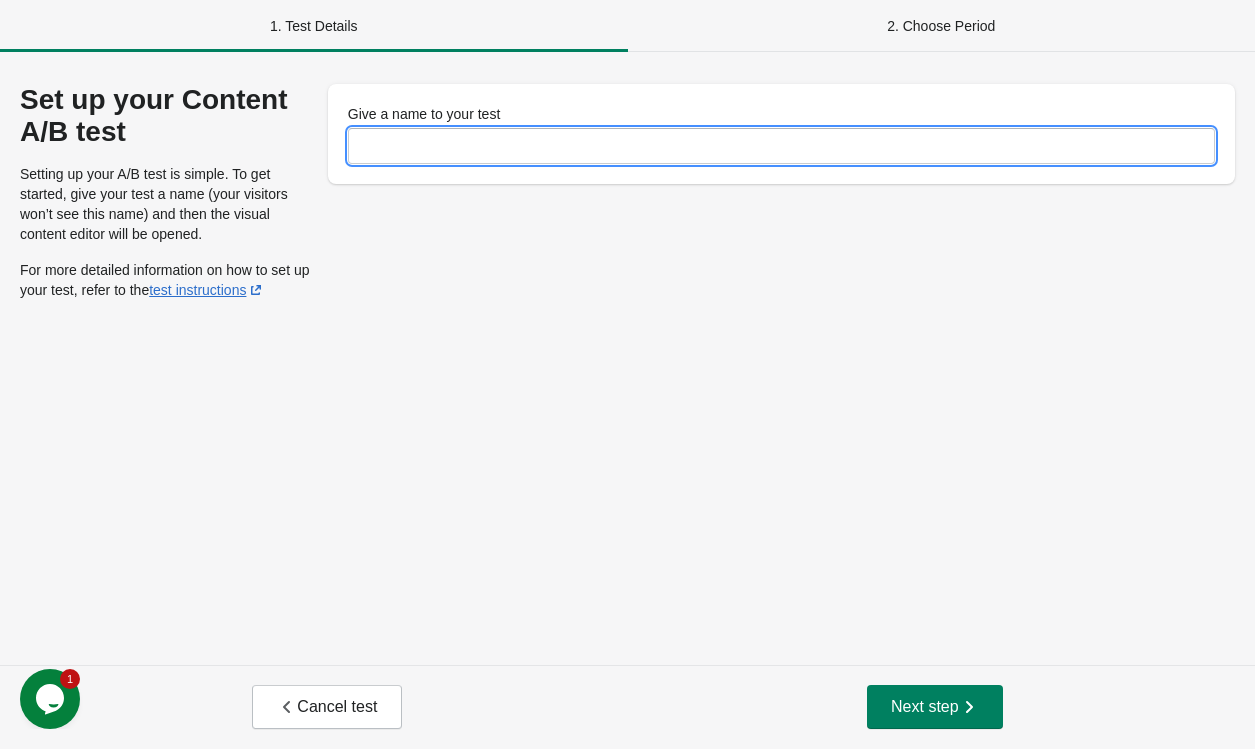 click on "Give a name to your test" at bounding box center [781, 146] 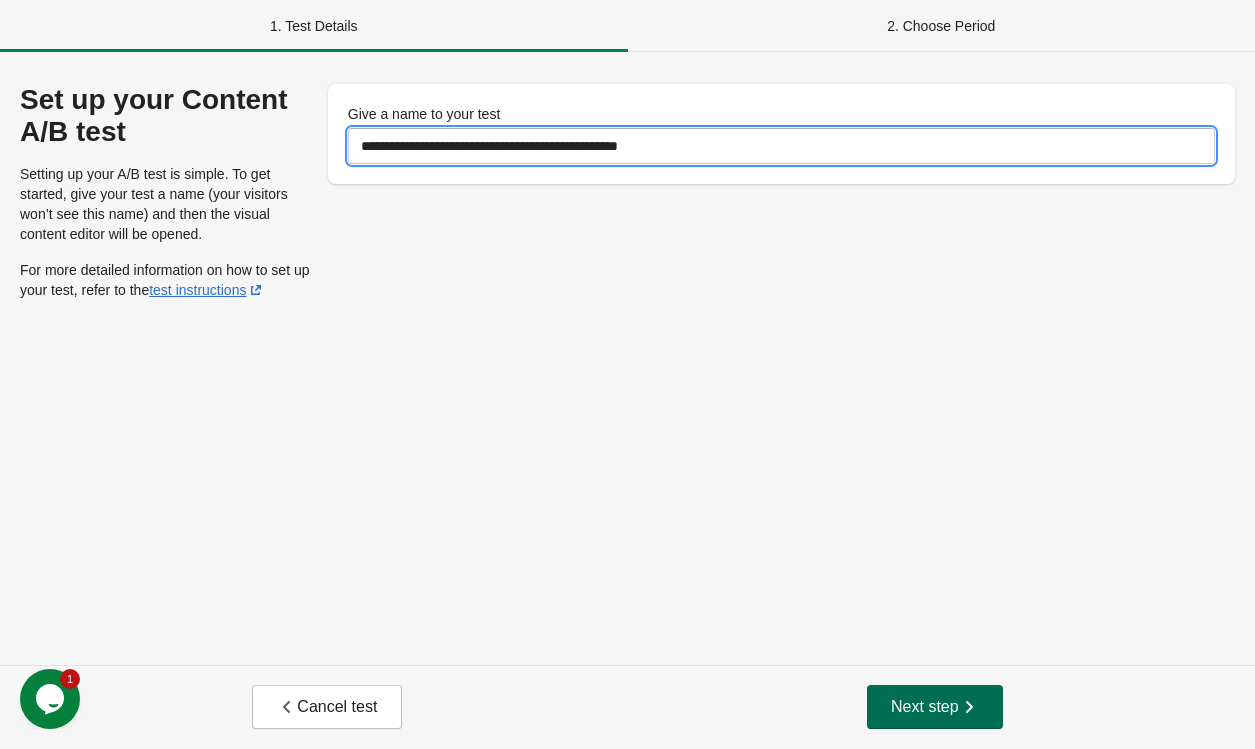 type on "**********" 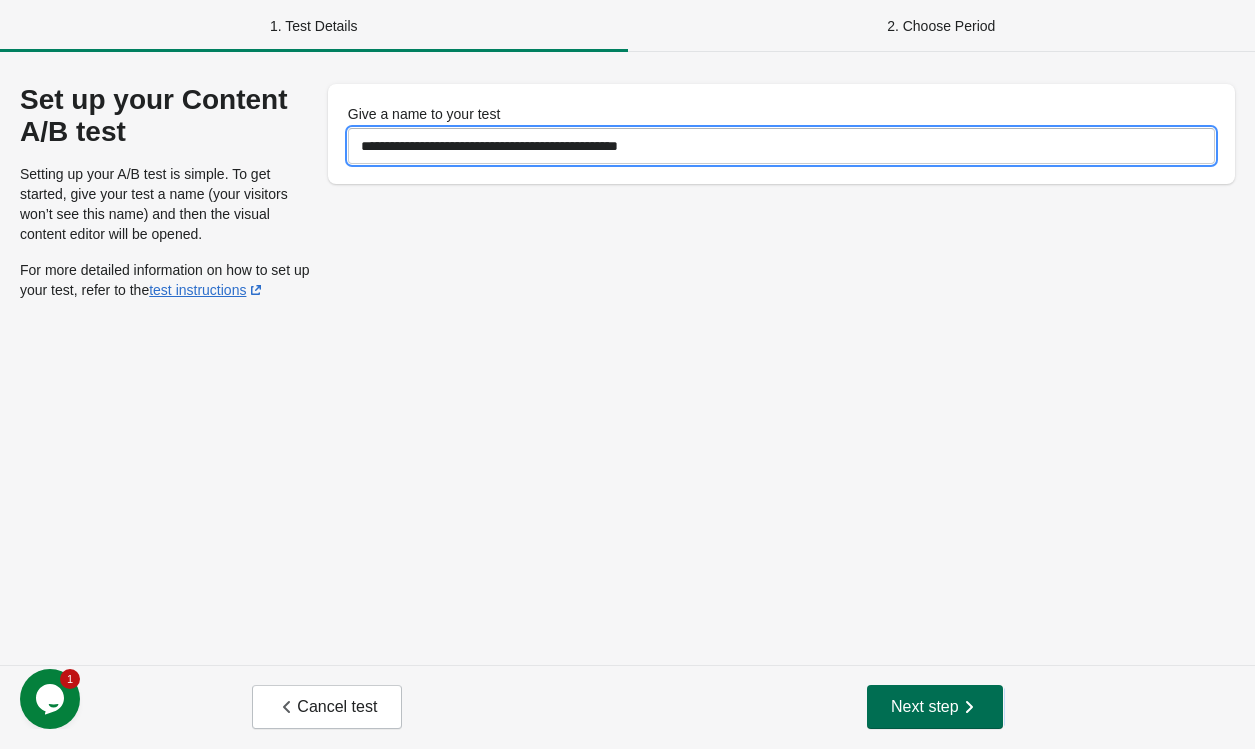 click on "Next step" at bounding box center (935, 707) 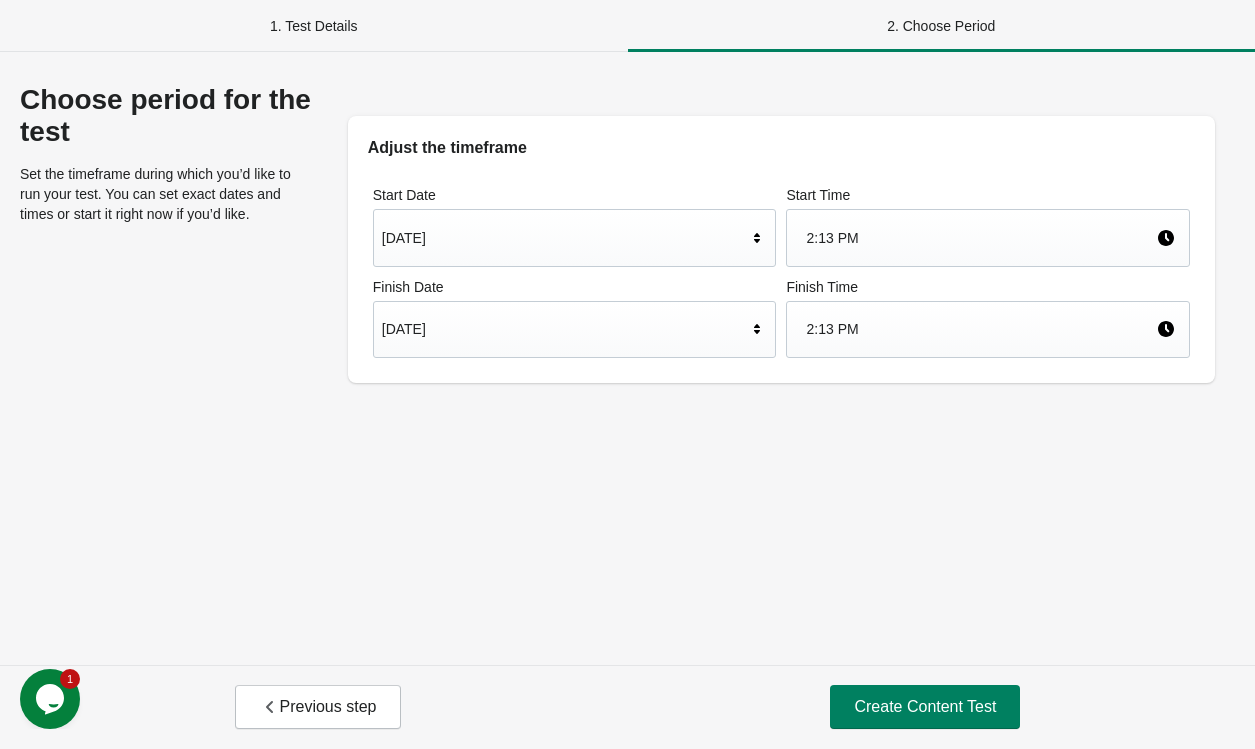 click on "[DATE]" at bounding box center [565, 329] 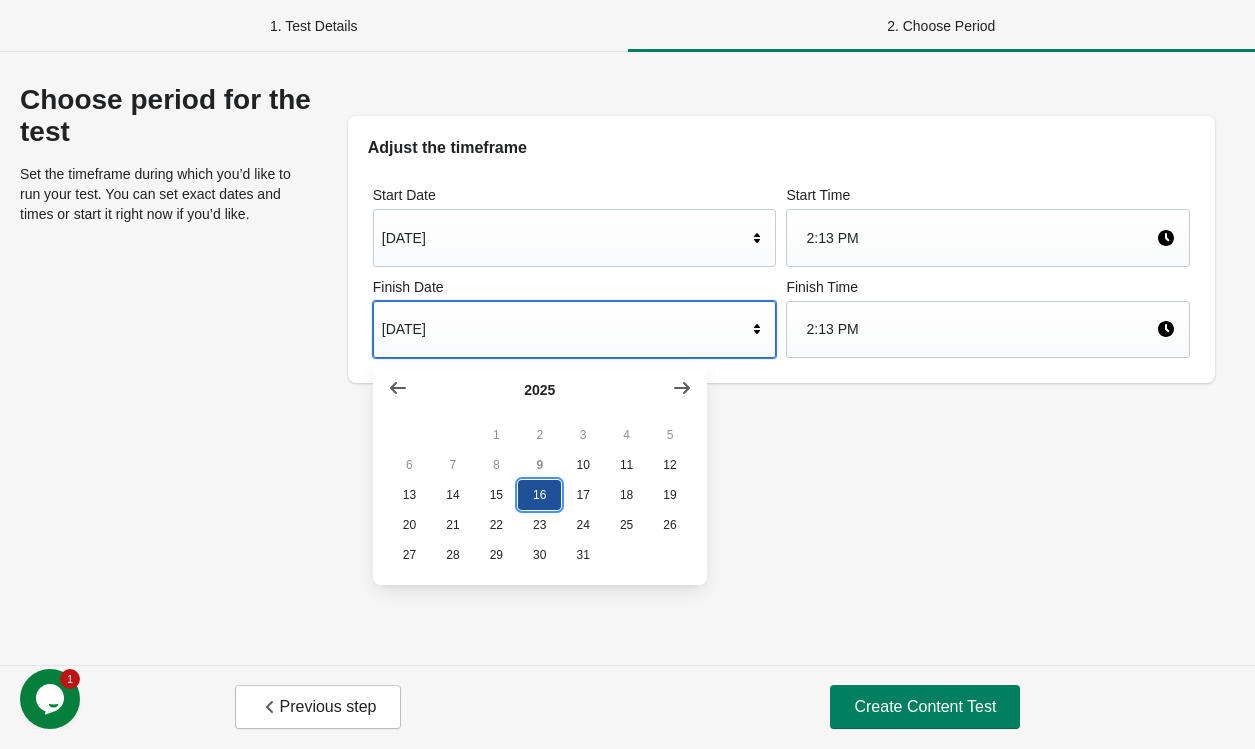 click on "16" at bounding box center [539, 495] 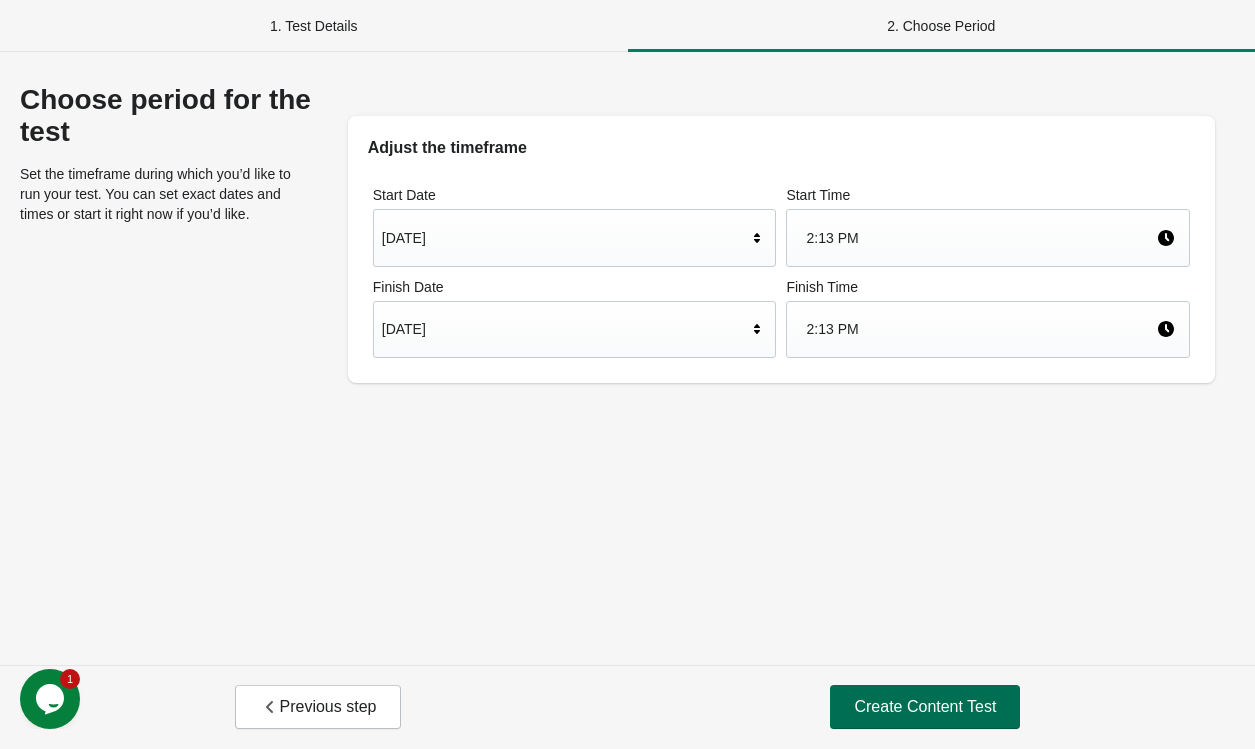 click on "Create Content Test" at bounding box center (925, 707) 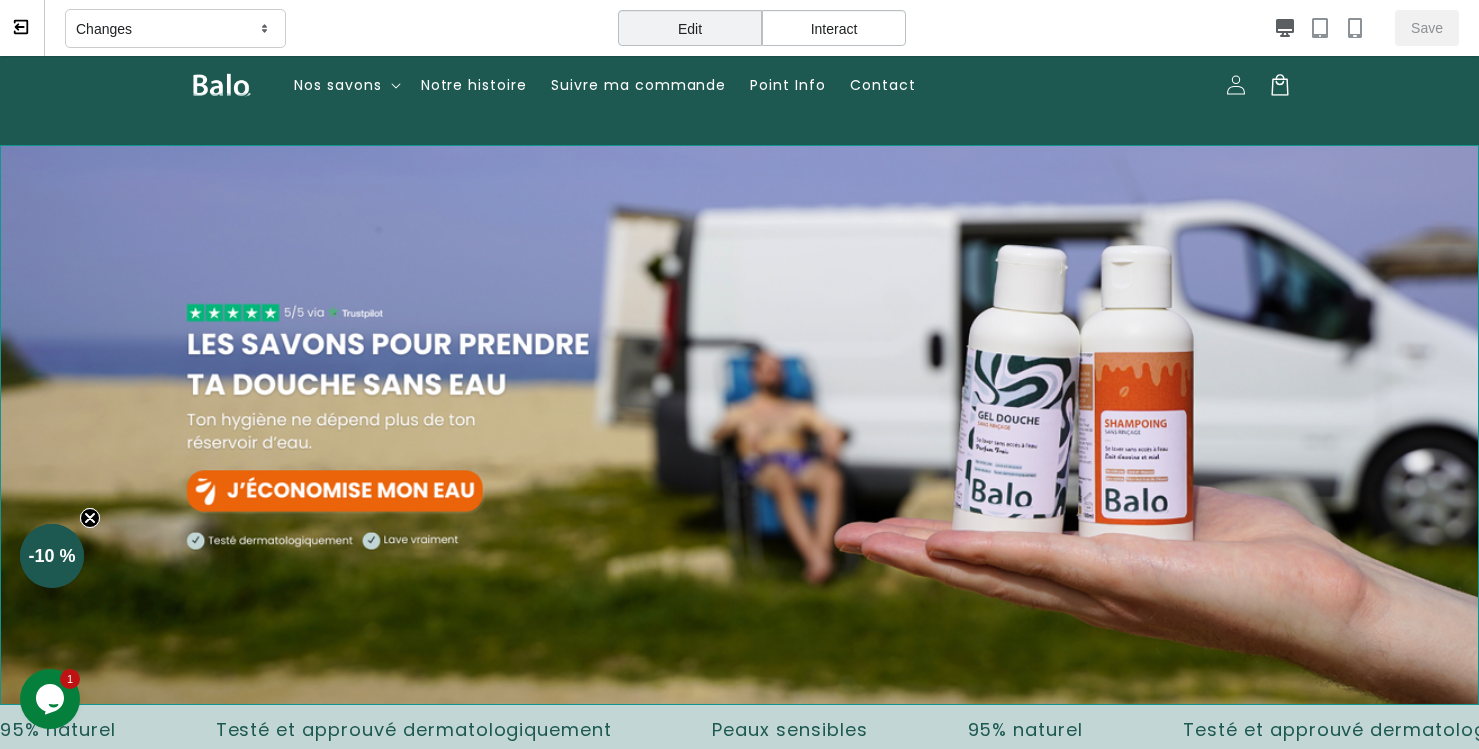 scroll, scrollTop: 0, scrollLeft: 0, axis: both 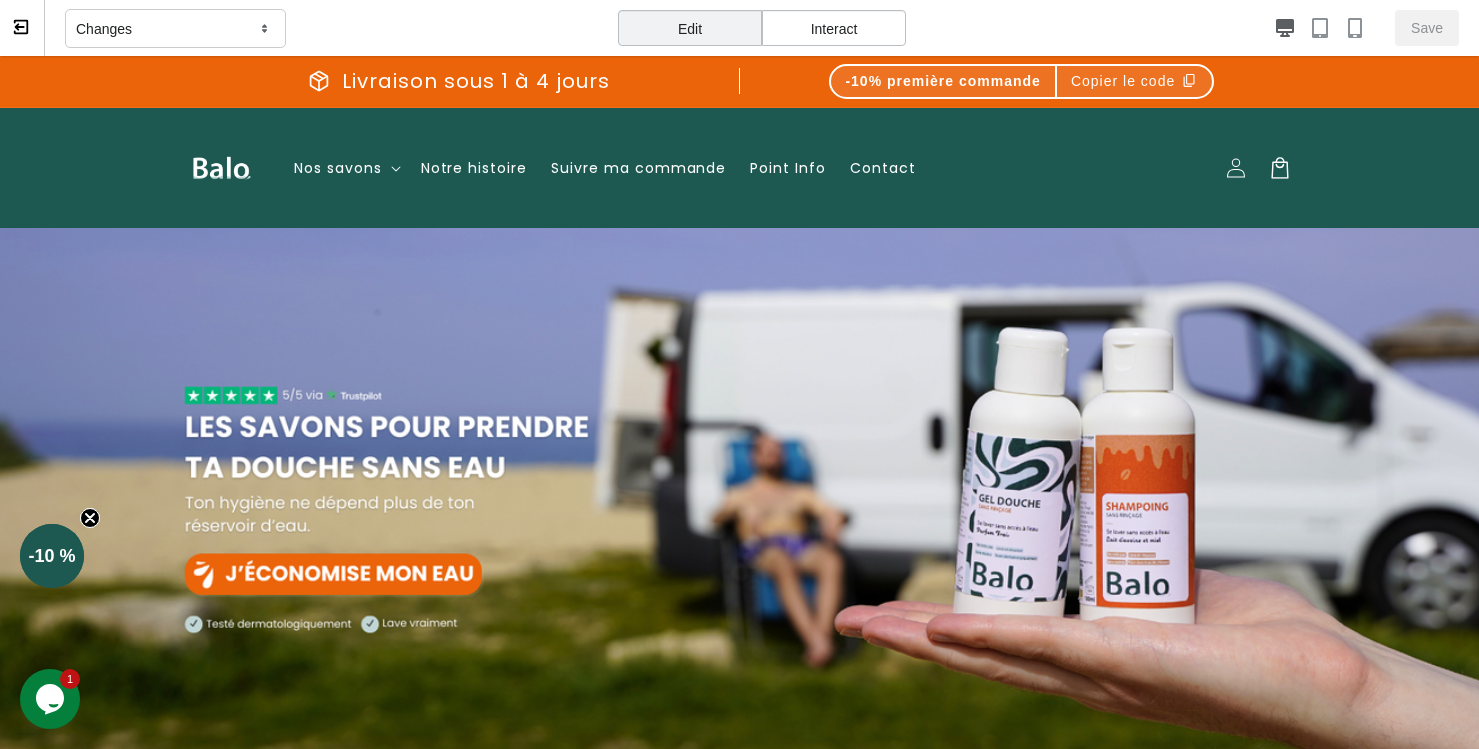 click on "Interact" at bounding box center [834, 28] 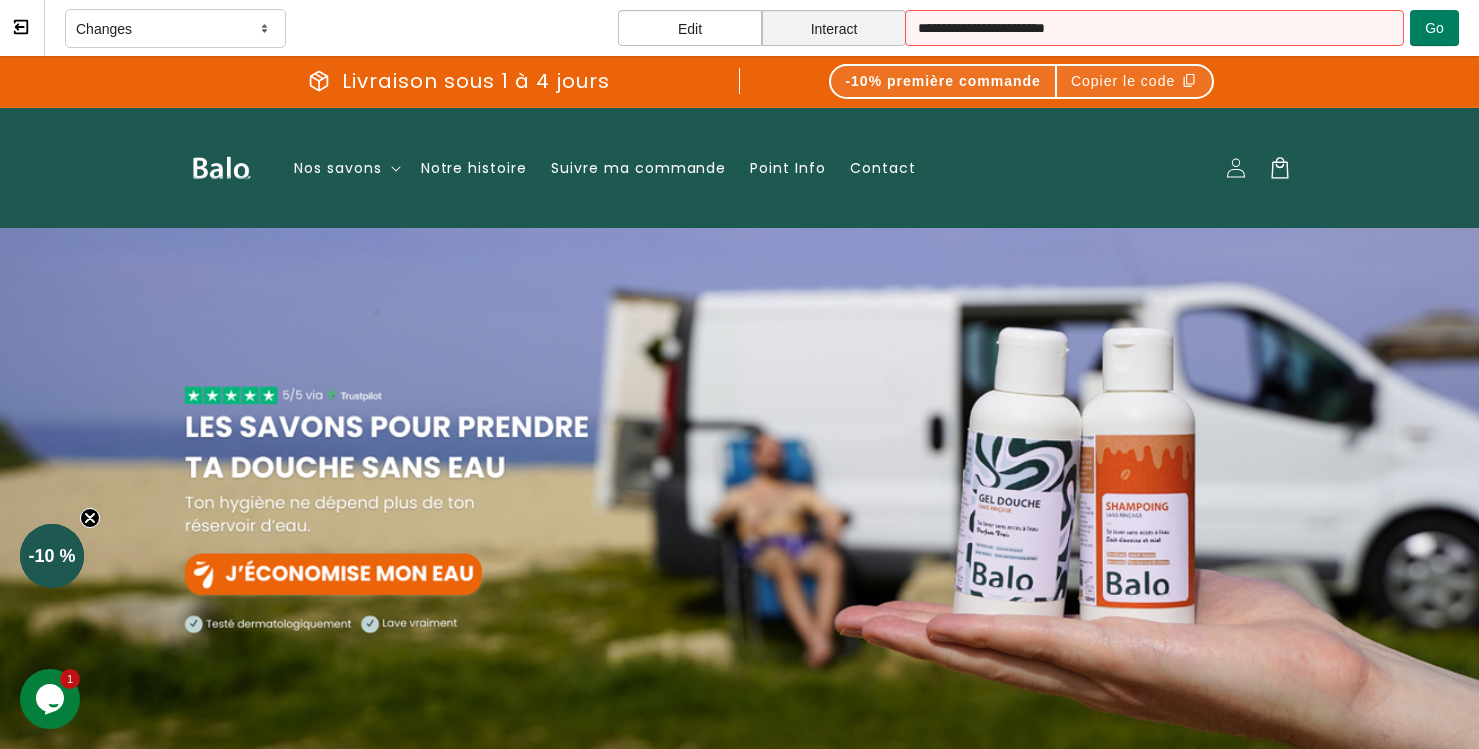 click on "Edit" at bounding box center (690, 28) 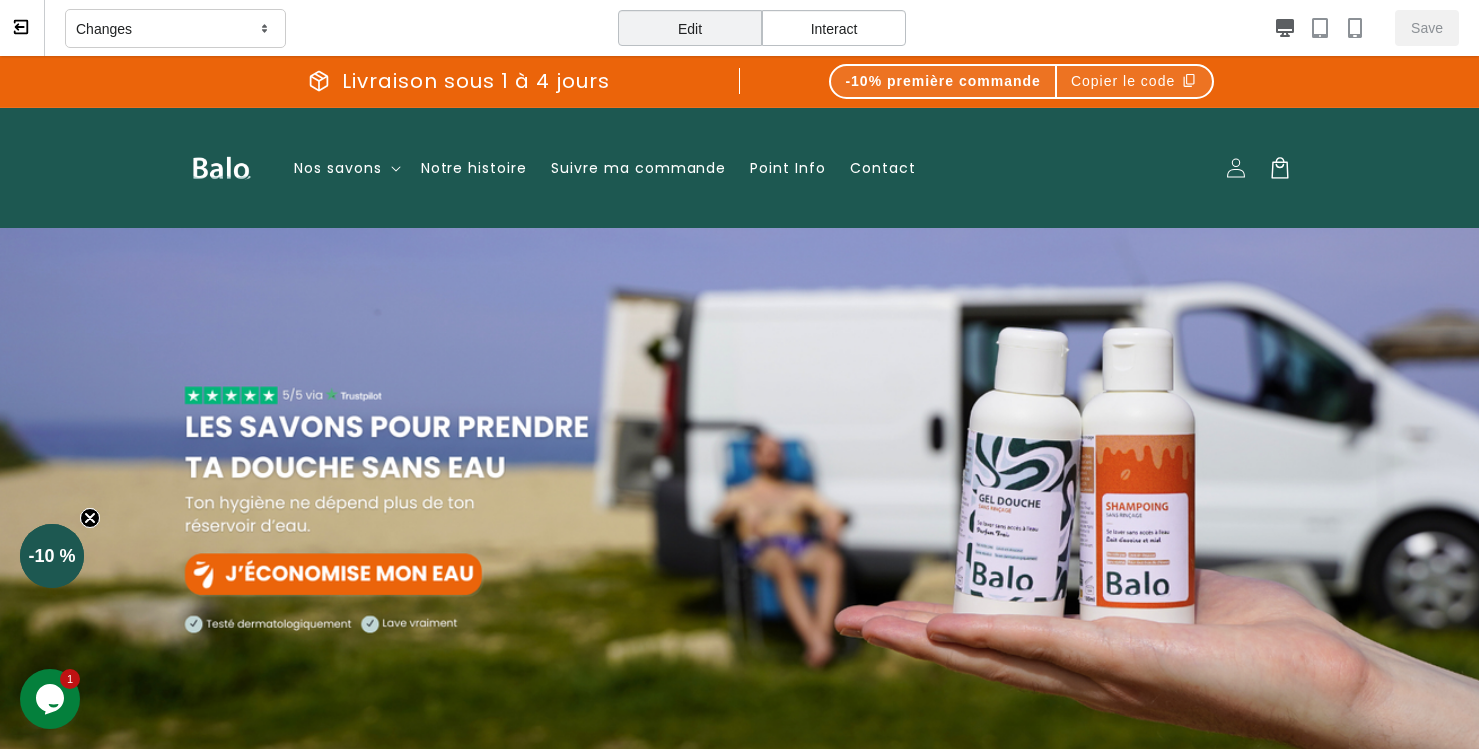 click on "Interact" at bounding box center [834, 28] 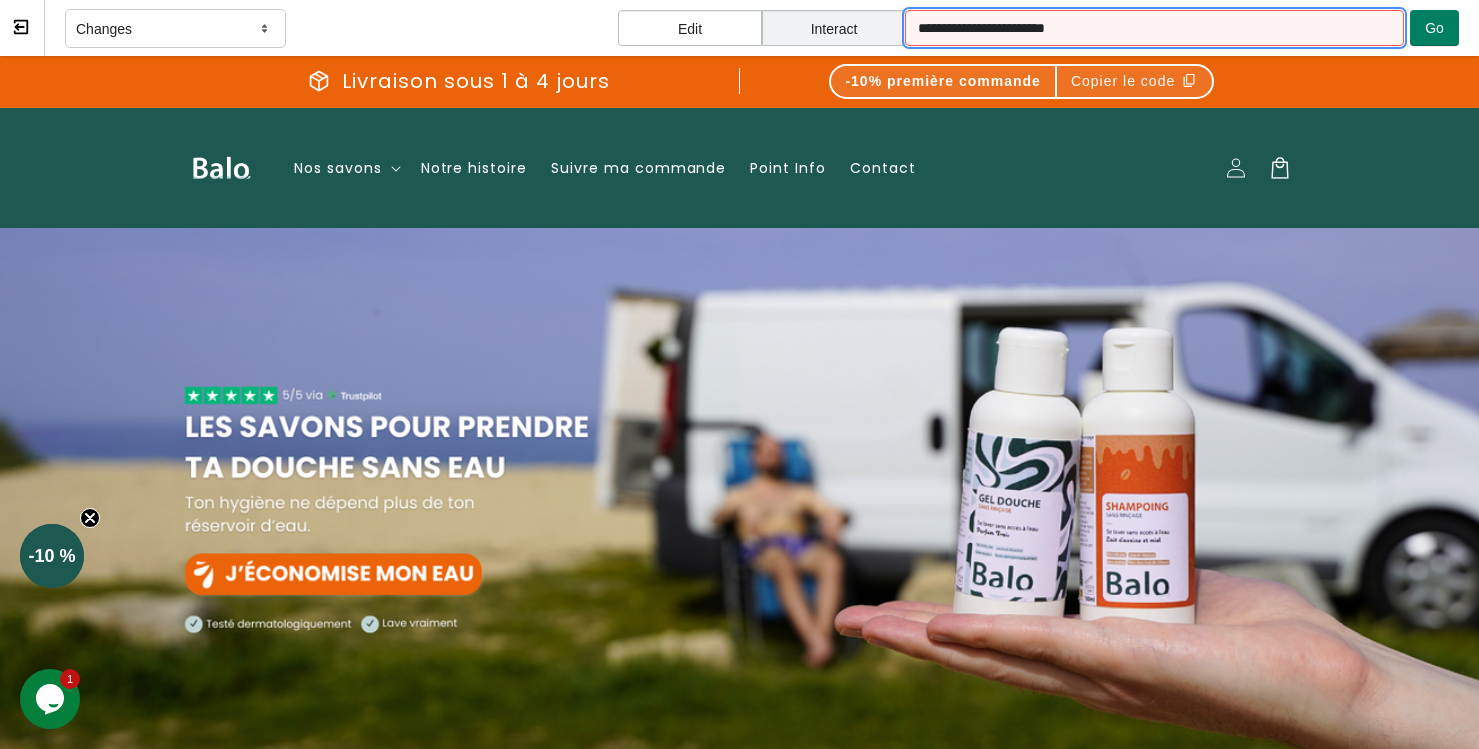 click on "**********" at bounding box center [1154, 28] 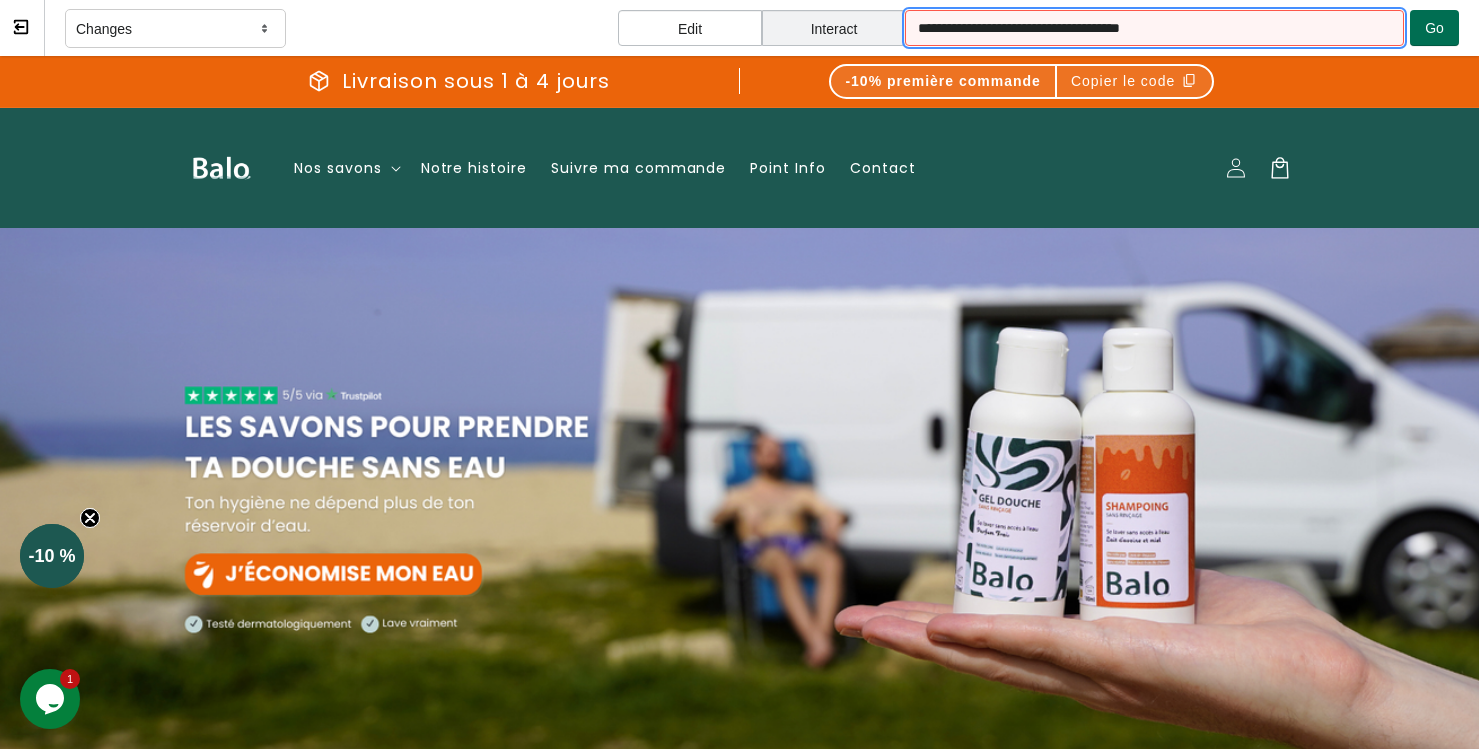 type on "**********" 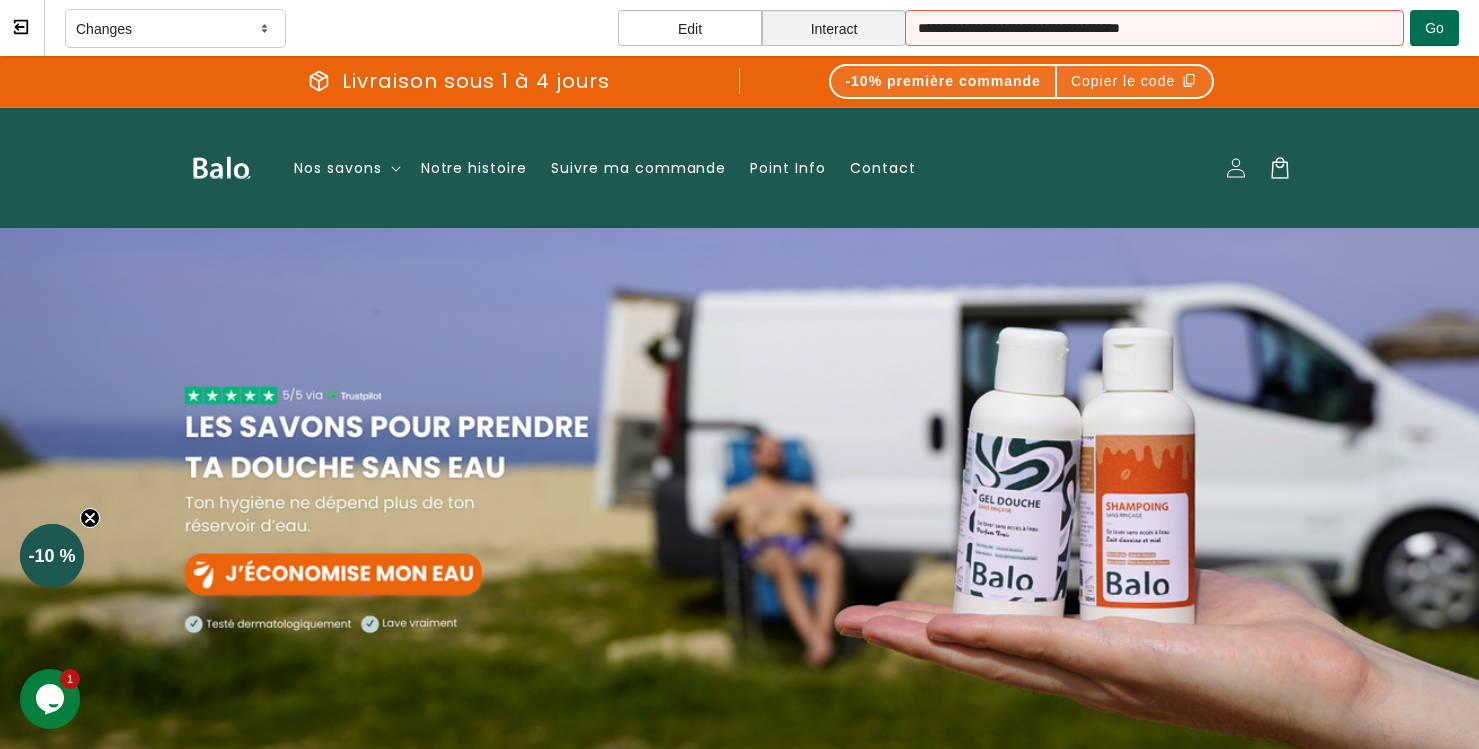 click on "Go" at bounding box center [1434, 28] 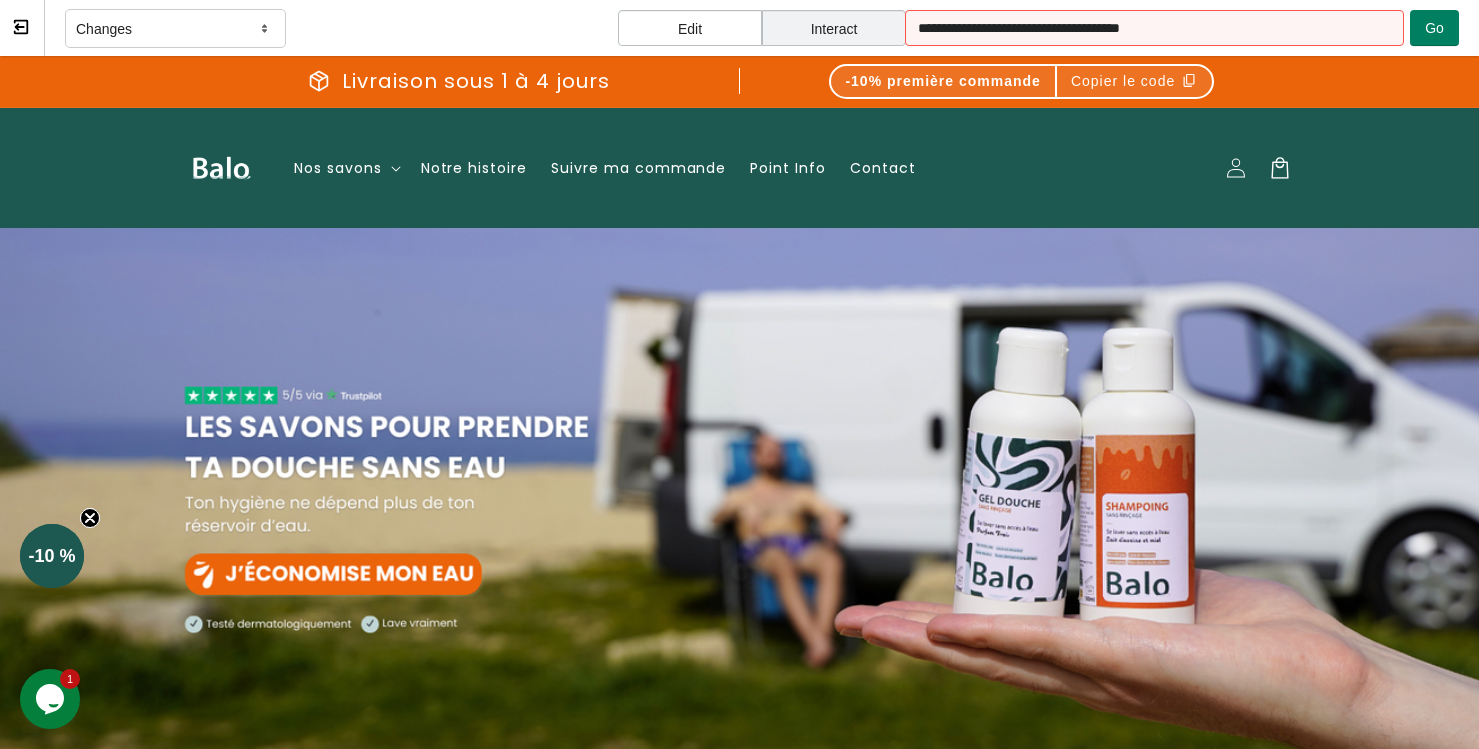 click on "Interact" at bounding box center [834, 28] 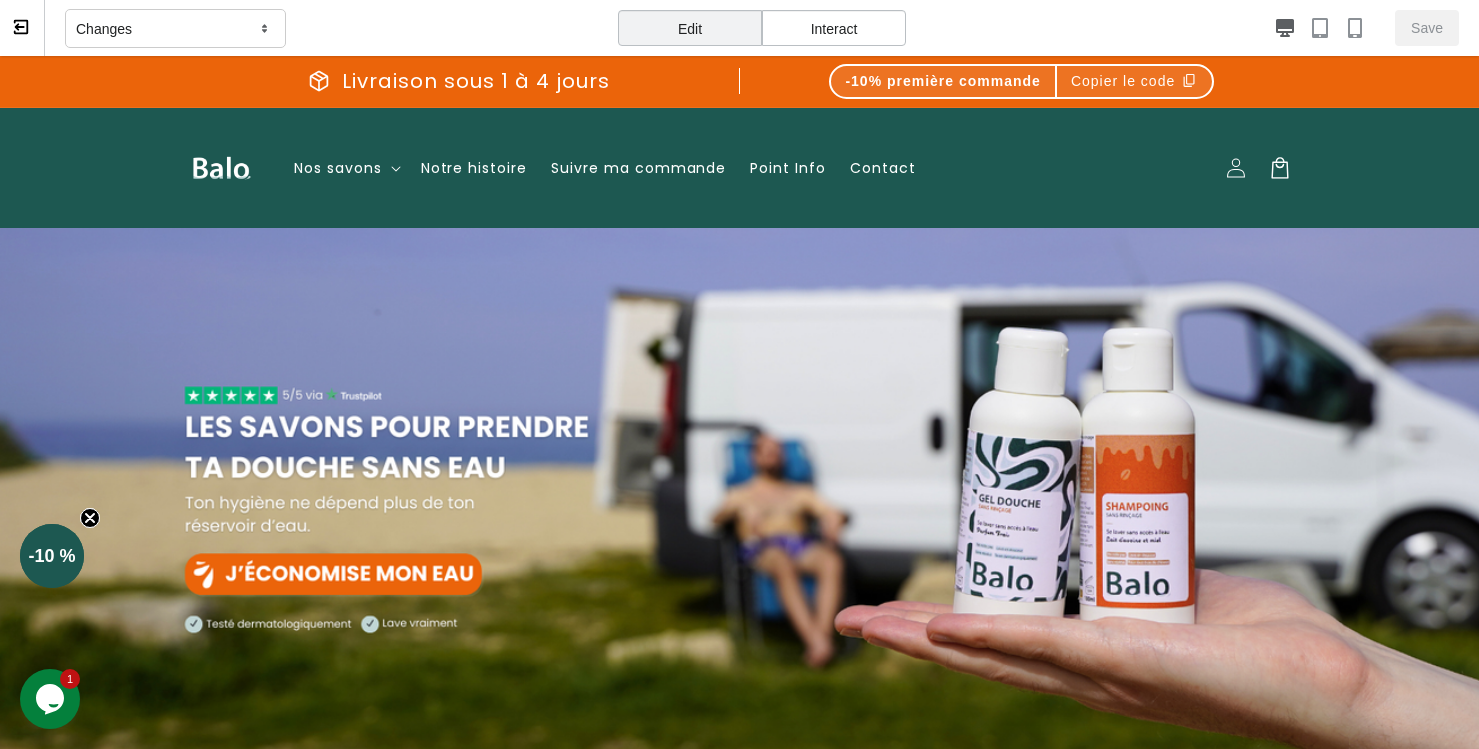 click on "Interact" at bounding box center (834, 28) 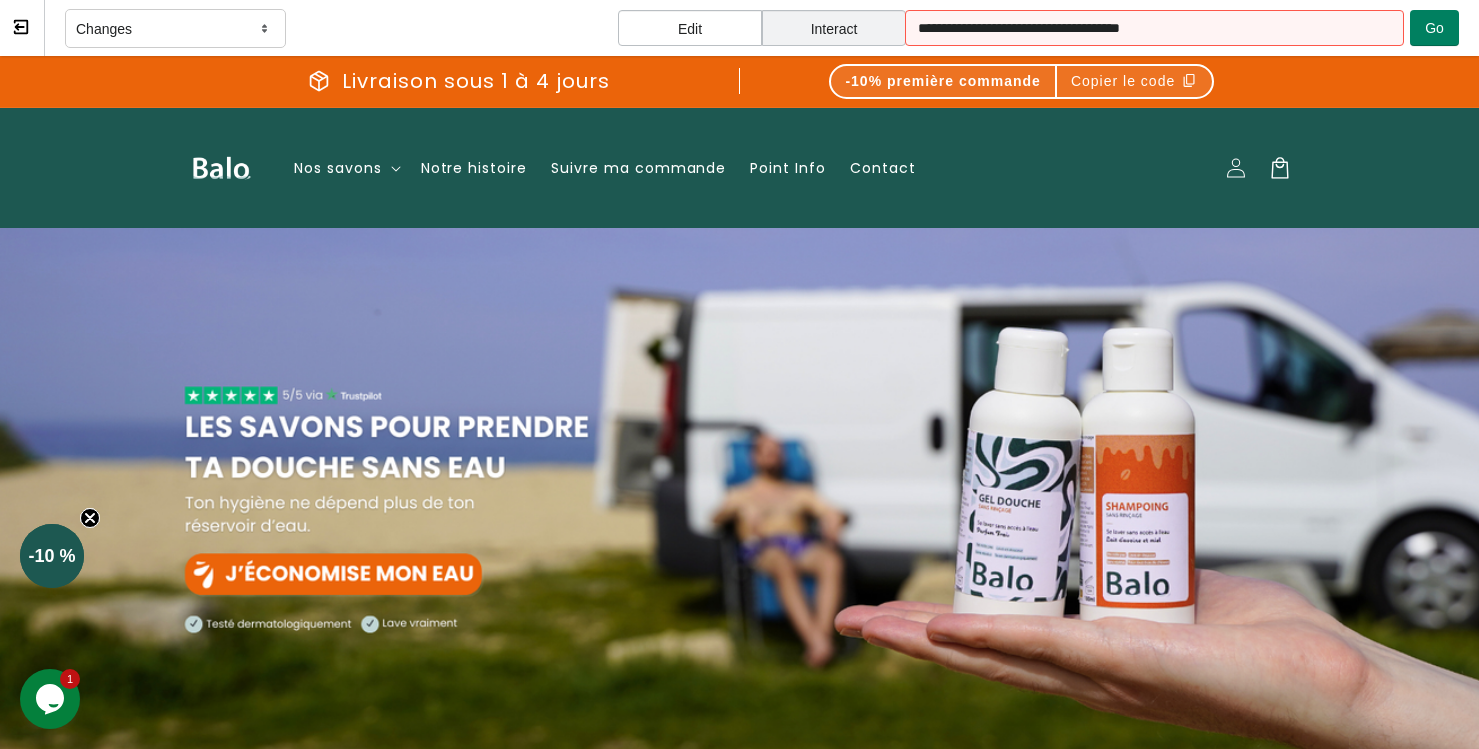 click at bounding box center (739, 508) 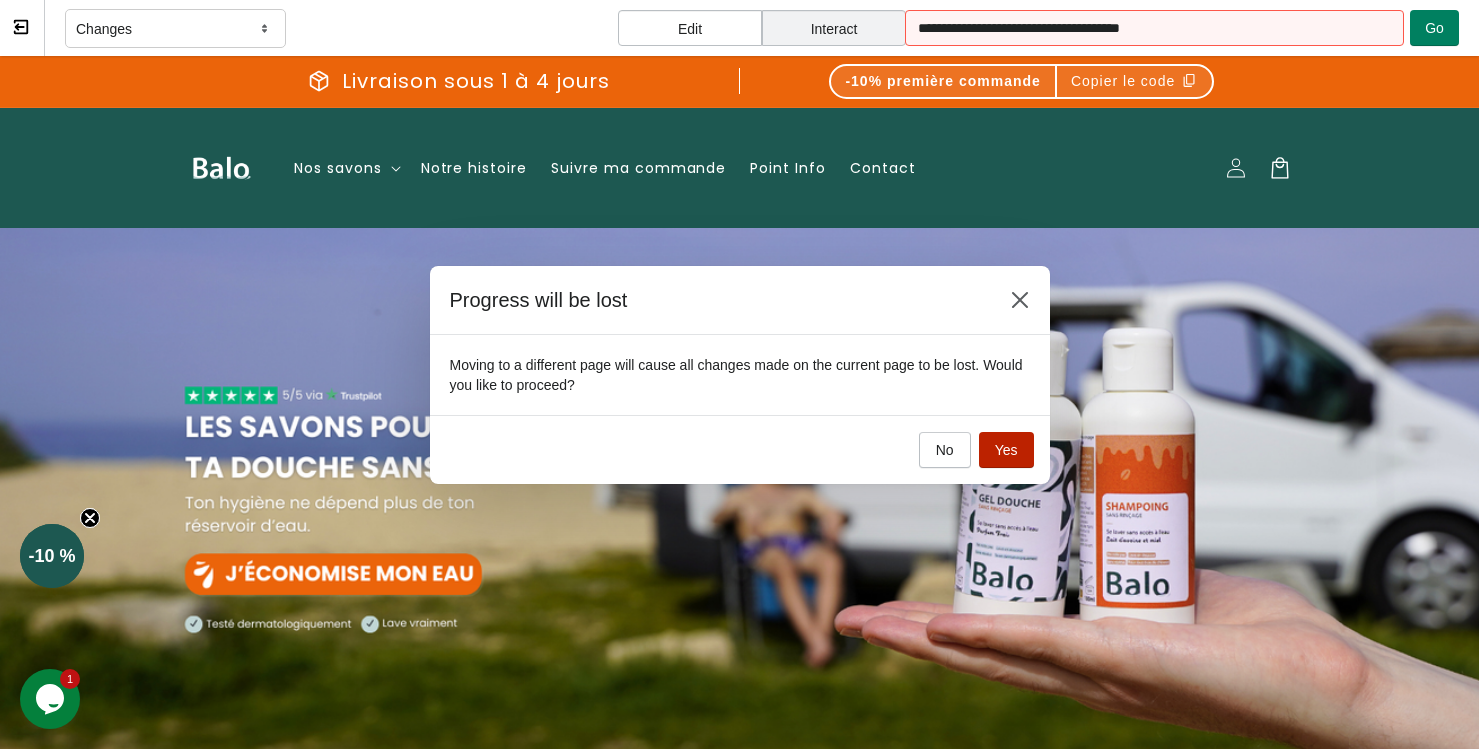 click on "Yes" at bounding box center [1006, 450] 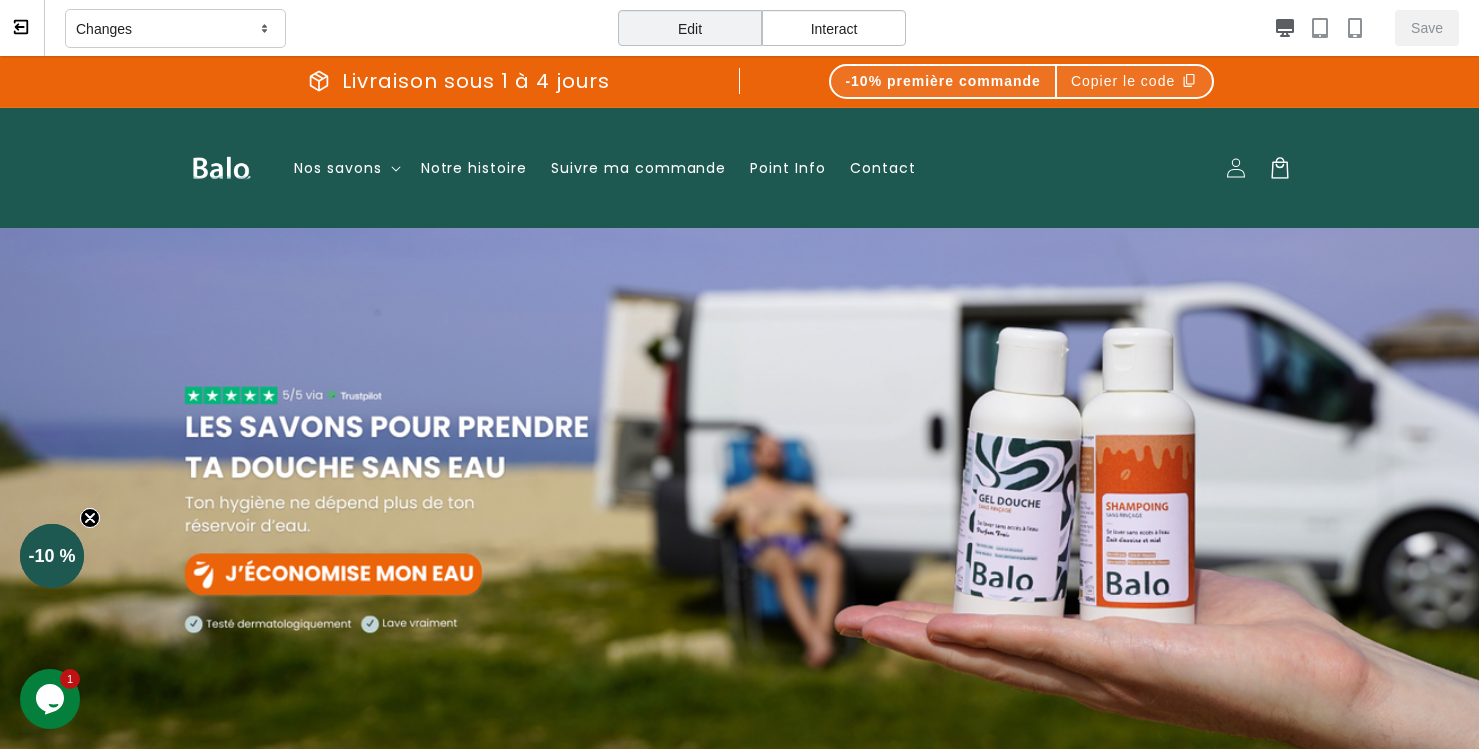 click on "Edit" at bounding box center [690, 28] 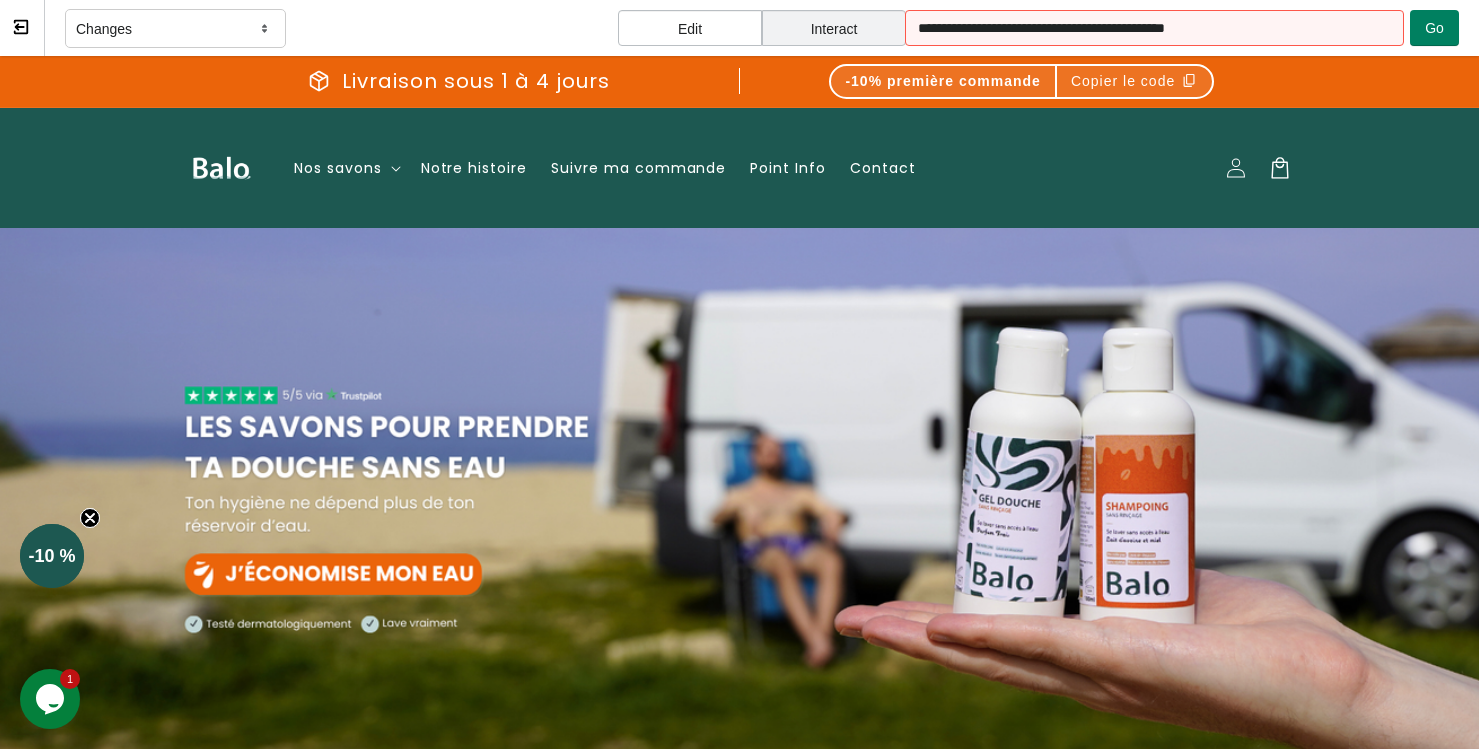 click on "Edit" at bounding box center (690, 28) 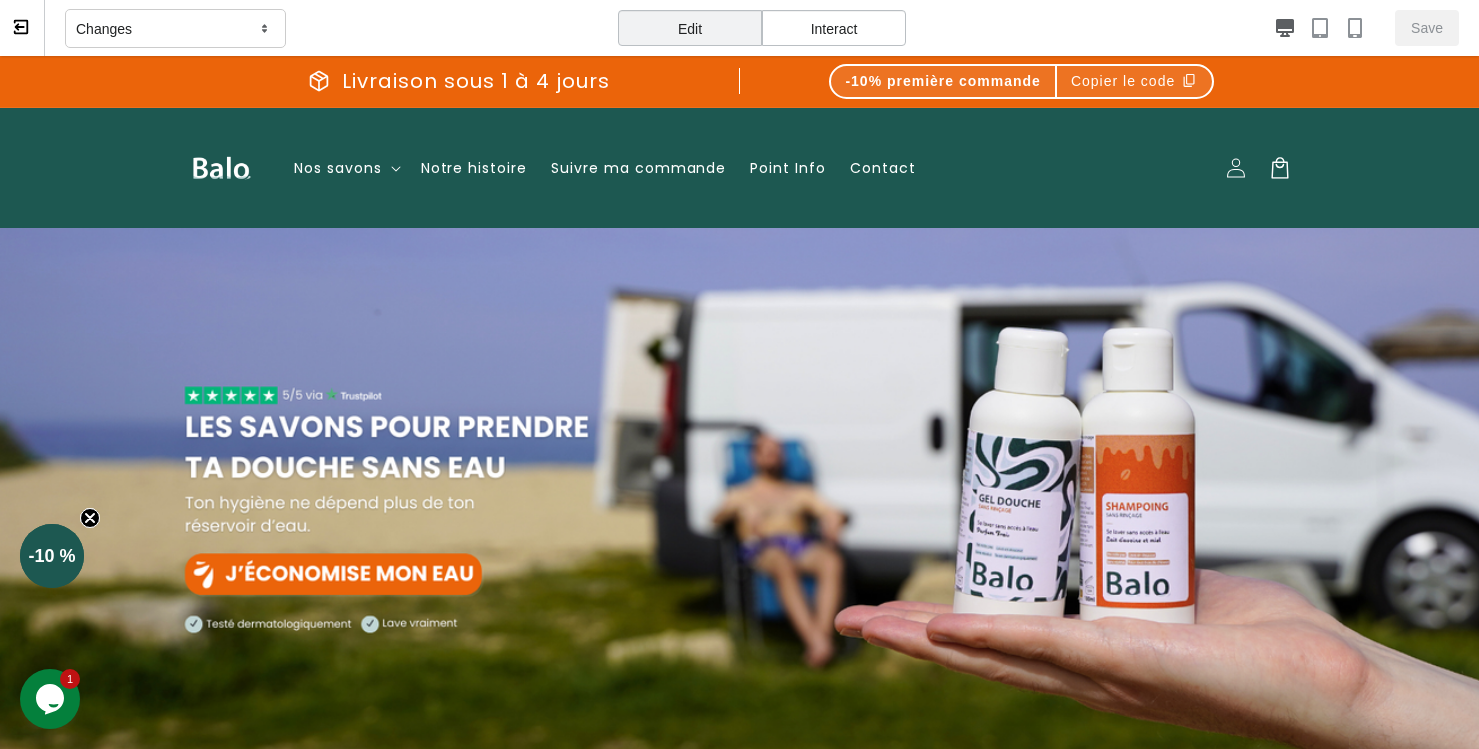 click on "Changes" at bounding box center [175, 29] 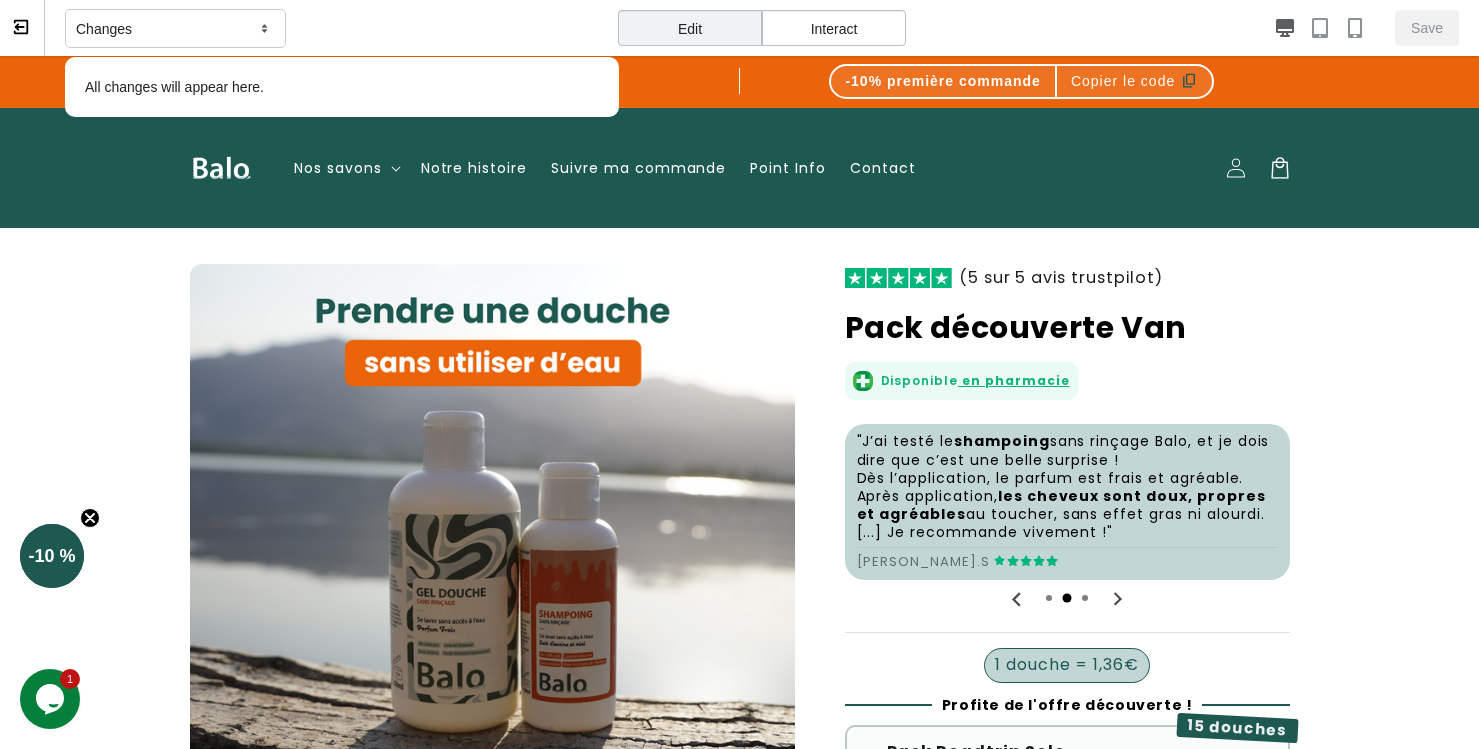 scroll, scrollTop: 0, scrollLeft: 0, axis: both 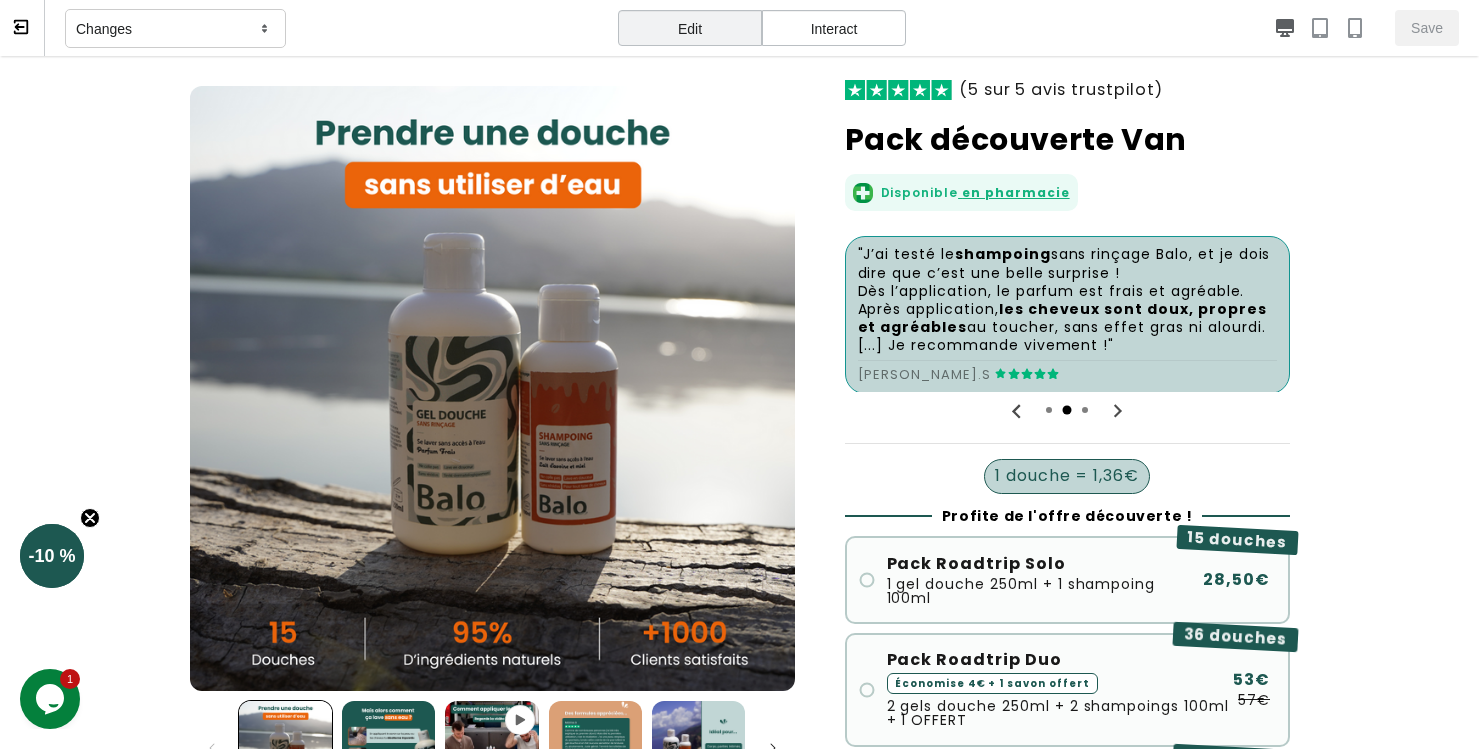 click on ""J’ai testé le  shampoing  sans rinçage Balo, et je dois dire que c’est une belle surprise ! Dès l’application, le parfum est frais et agréable. Après application,  les cheveux sont doux, propres et agréables  au toucher, sans effet gras ni alourdi. [...] Je recommande vivement !"
[PERSON_NAME].S" at bounding box center (1067, 315) 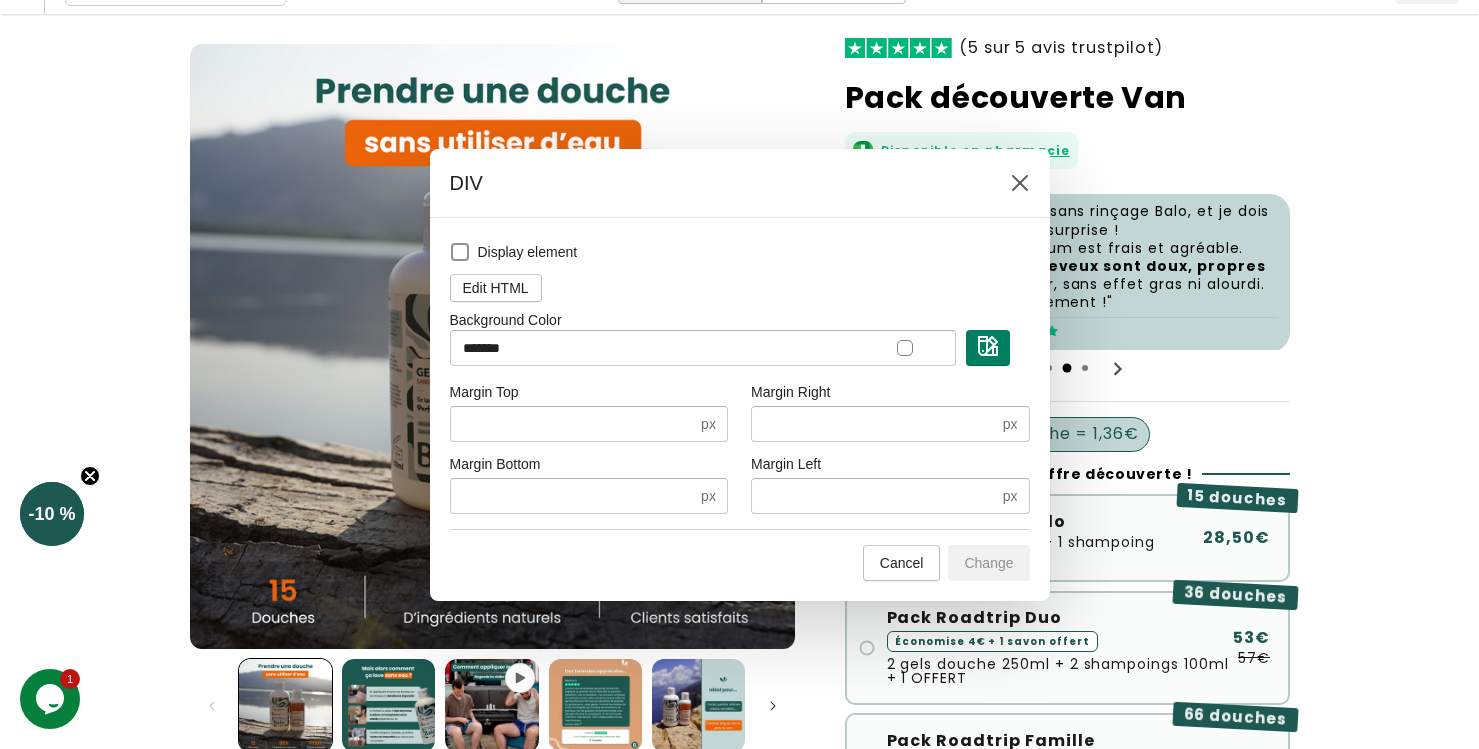 scroll, scrollTop: 44, scrollLeft: 0, axis: vertical 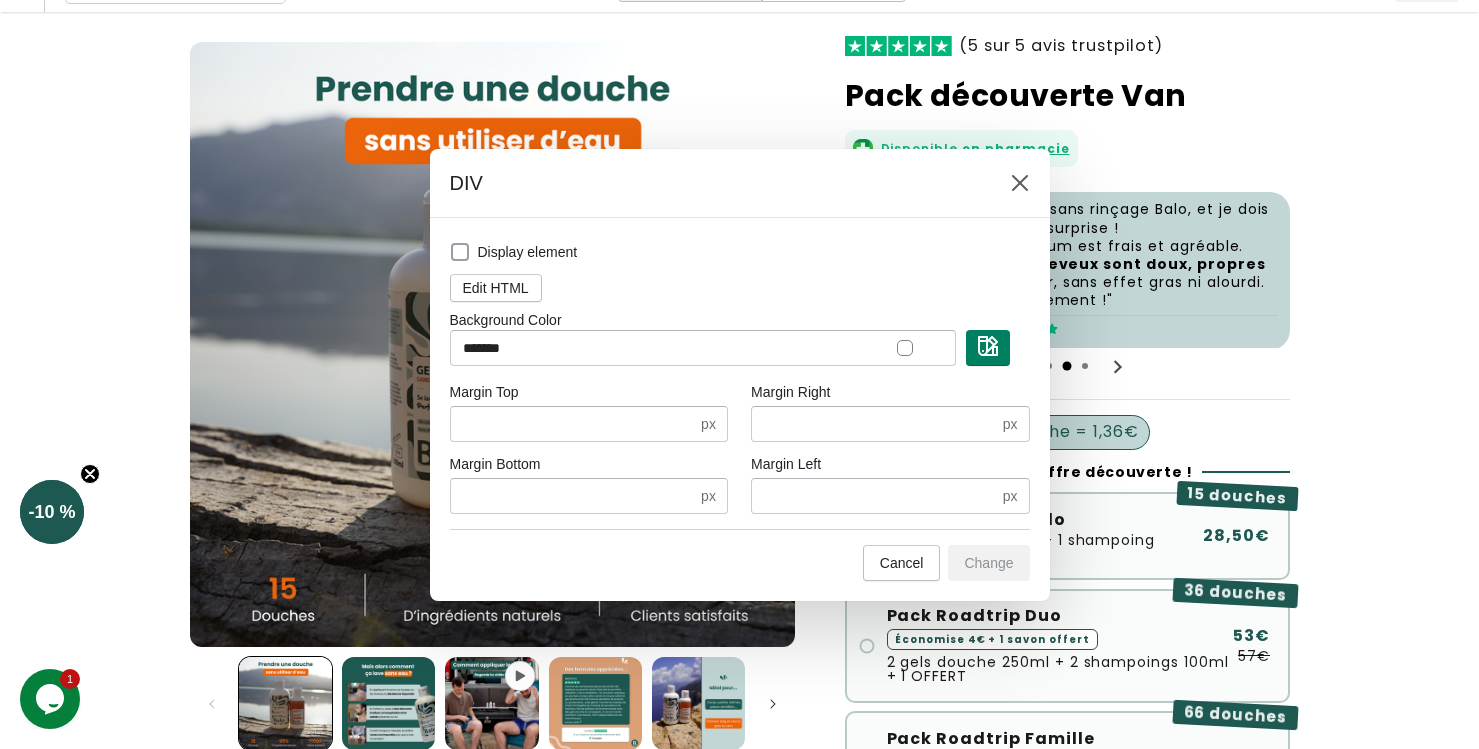click at bounding box center (460, 252) 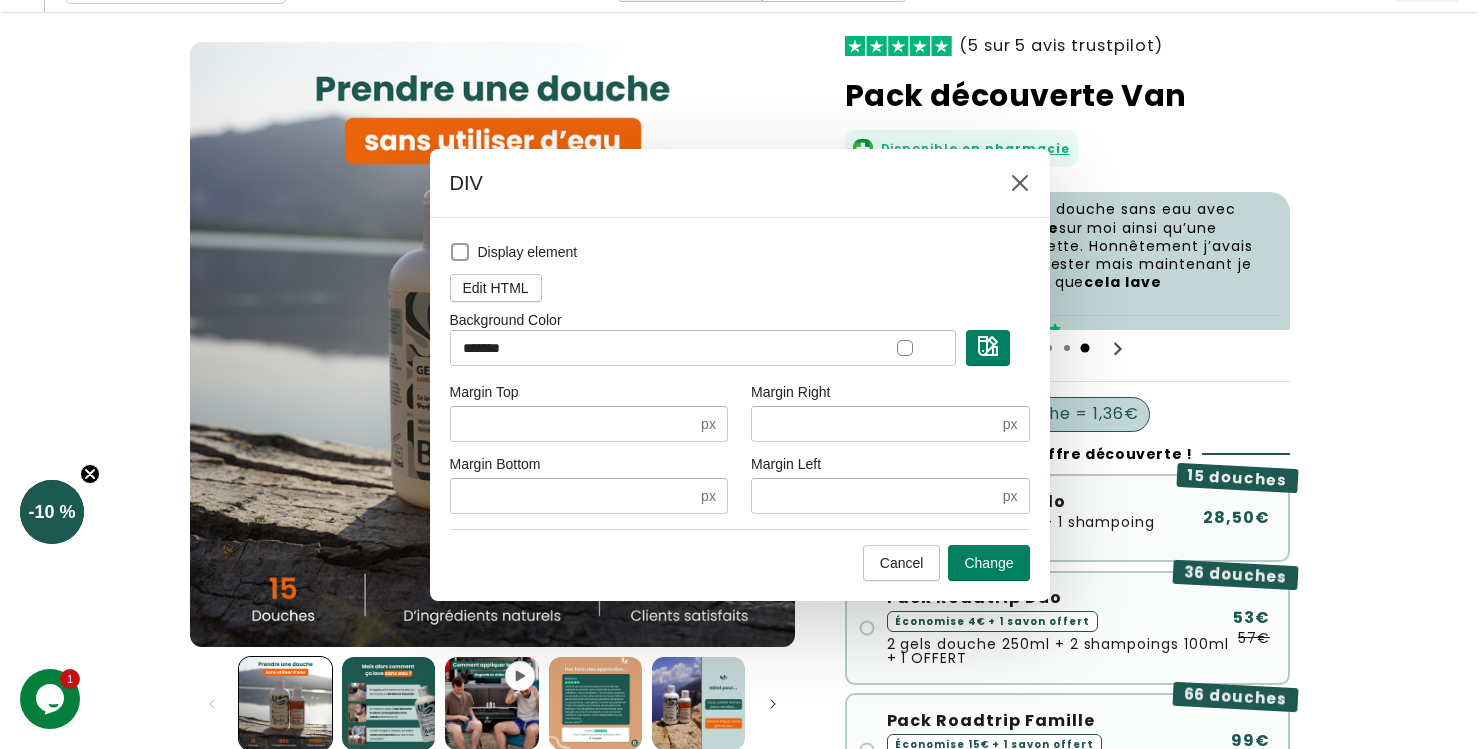 click at bounding box center (460, 252) 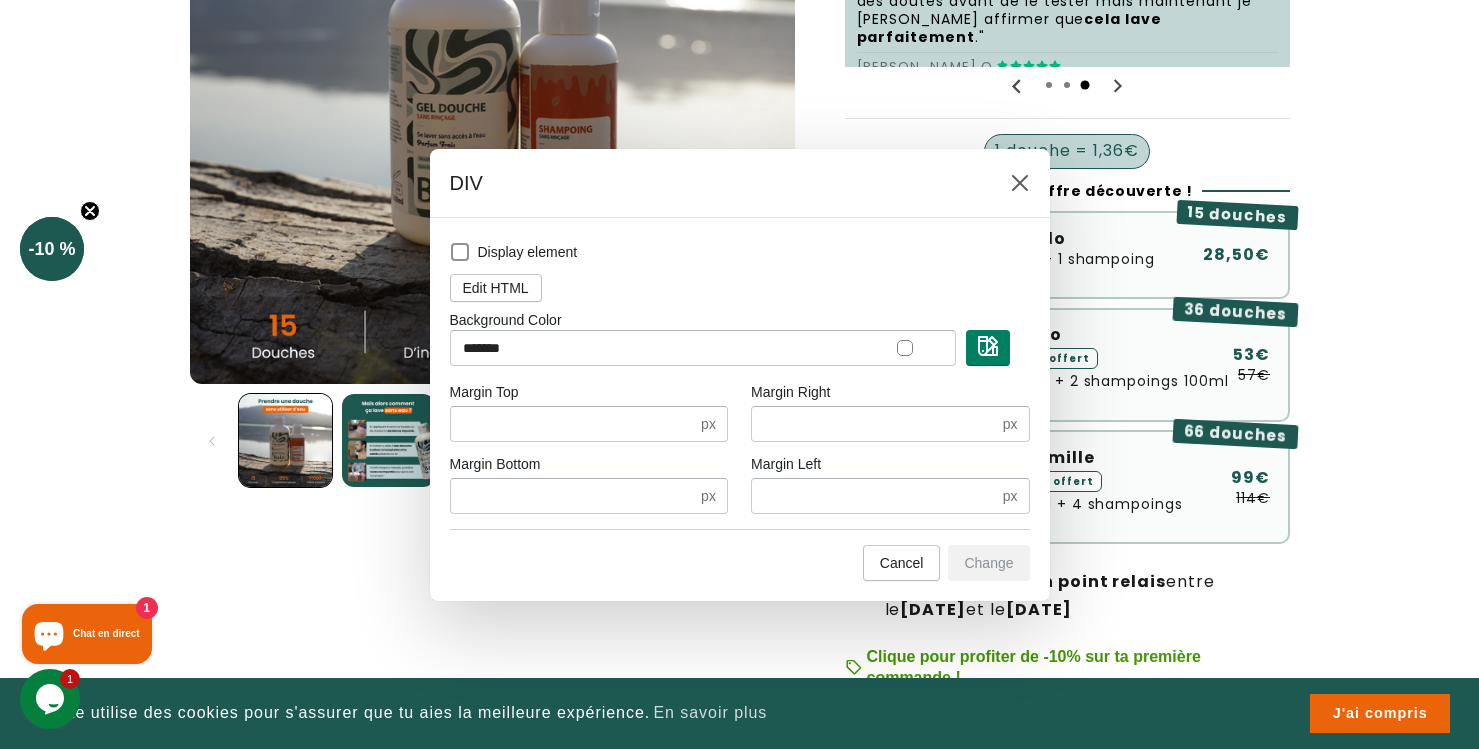 scroll, scrollTop: 0, scrollLeft: 0, axis: both 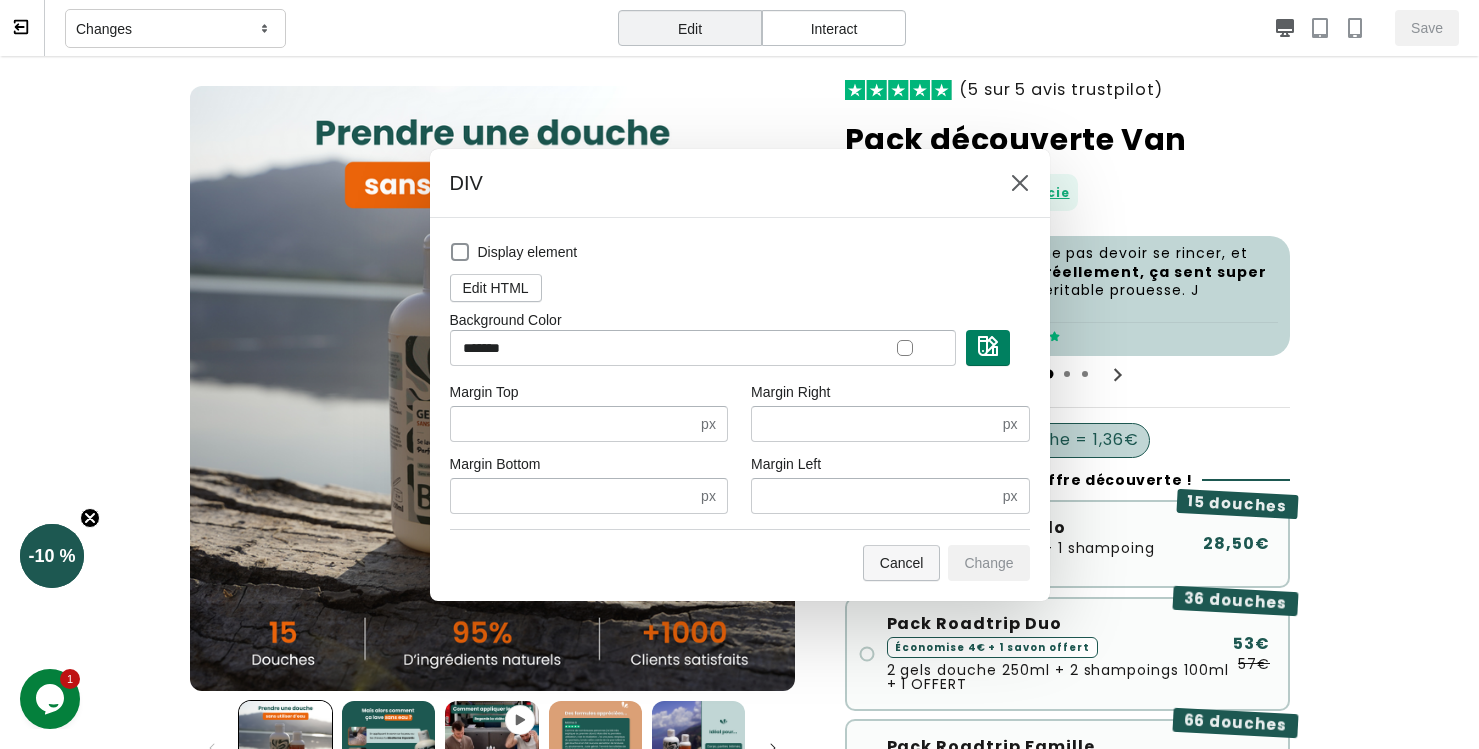 click on "Cancel" at bounding box center (902, 563) 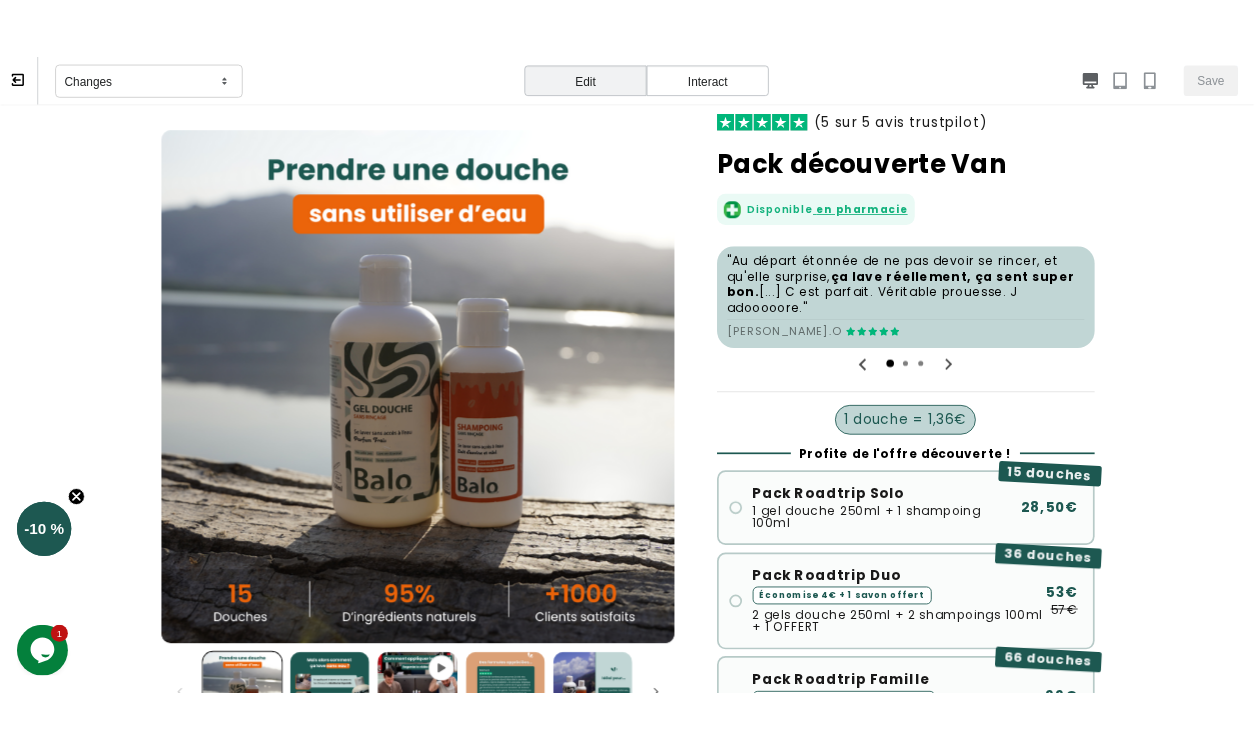 scroll, scrollTop: 0, scrollLeft: 0, axis: both 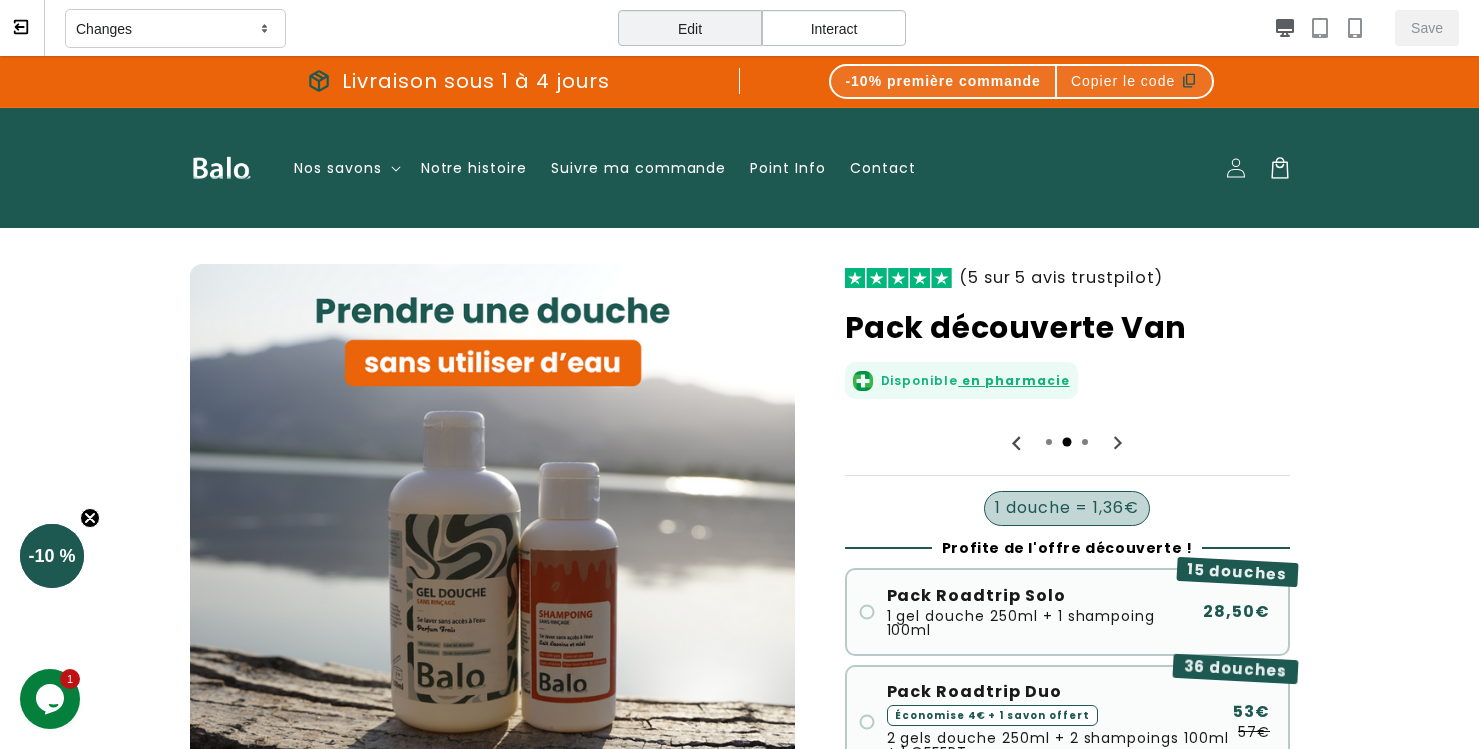 click 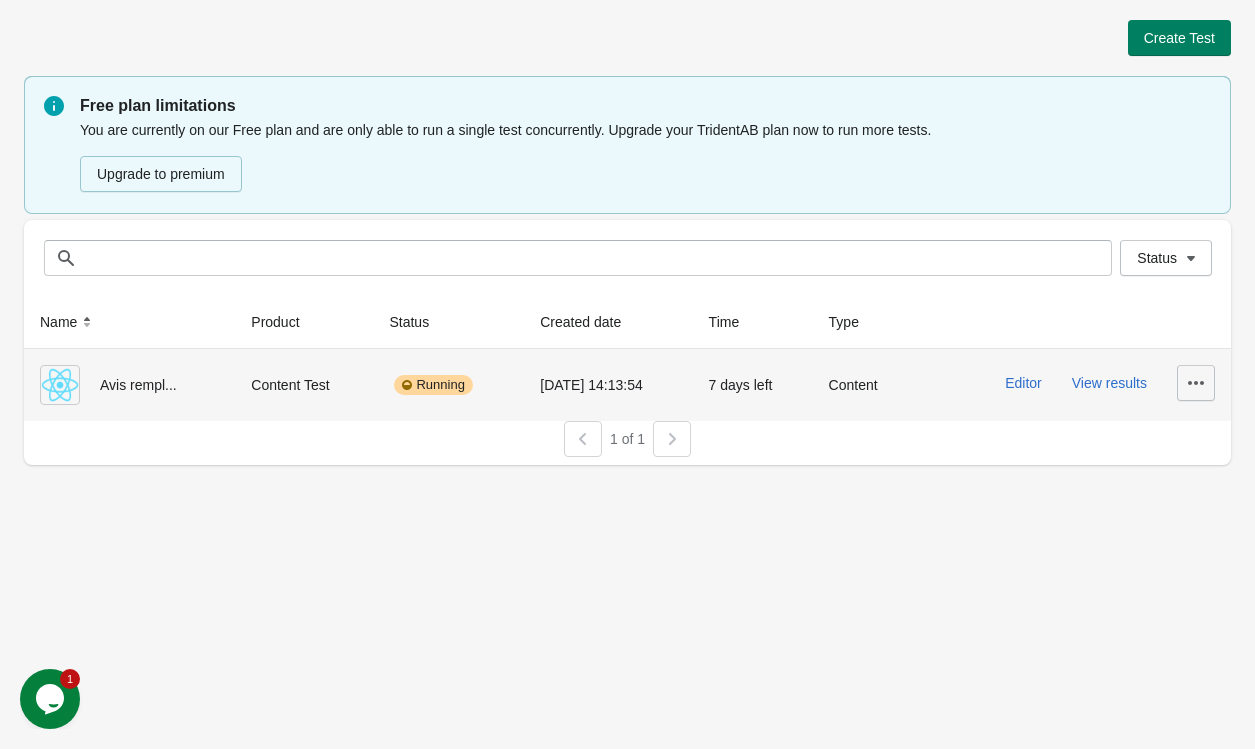 click at bounding box center [1196, 383] 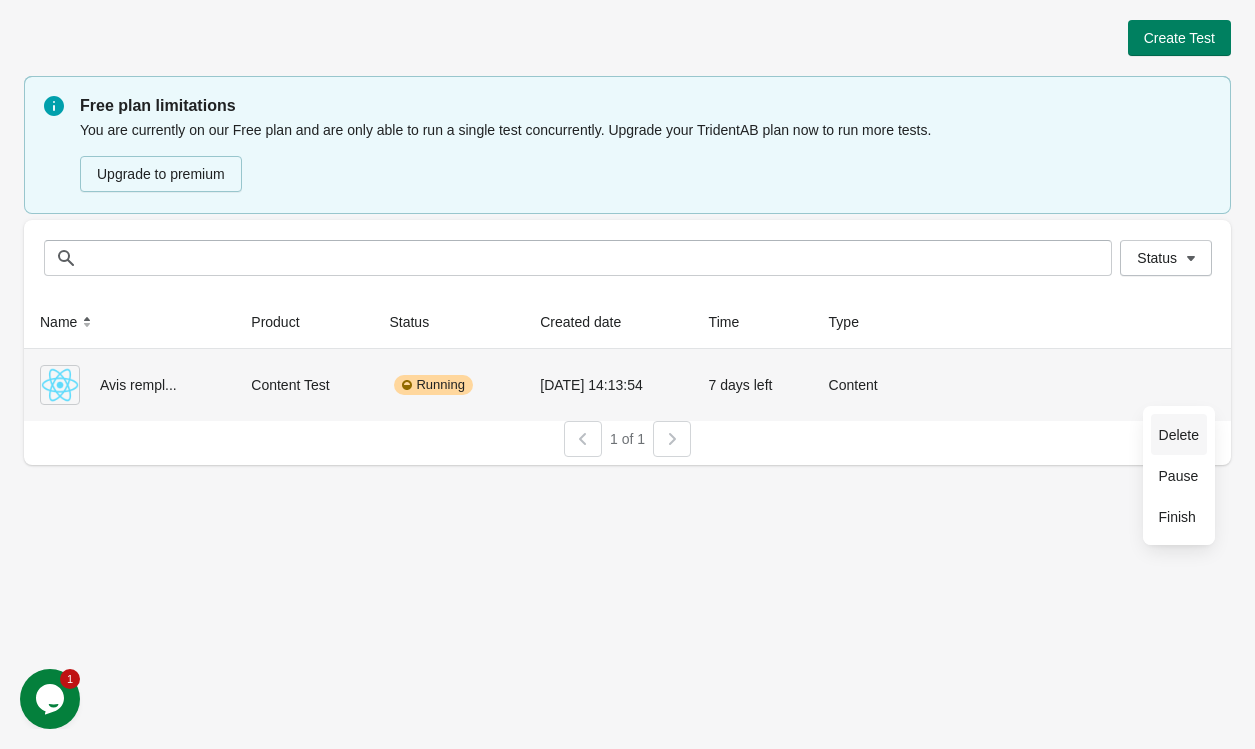 click on "Delete" at bounding box center [1179, 435] 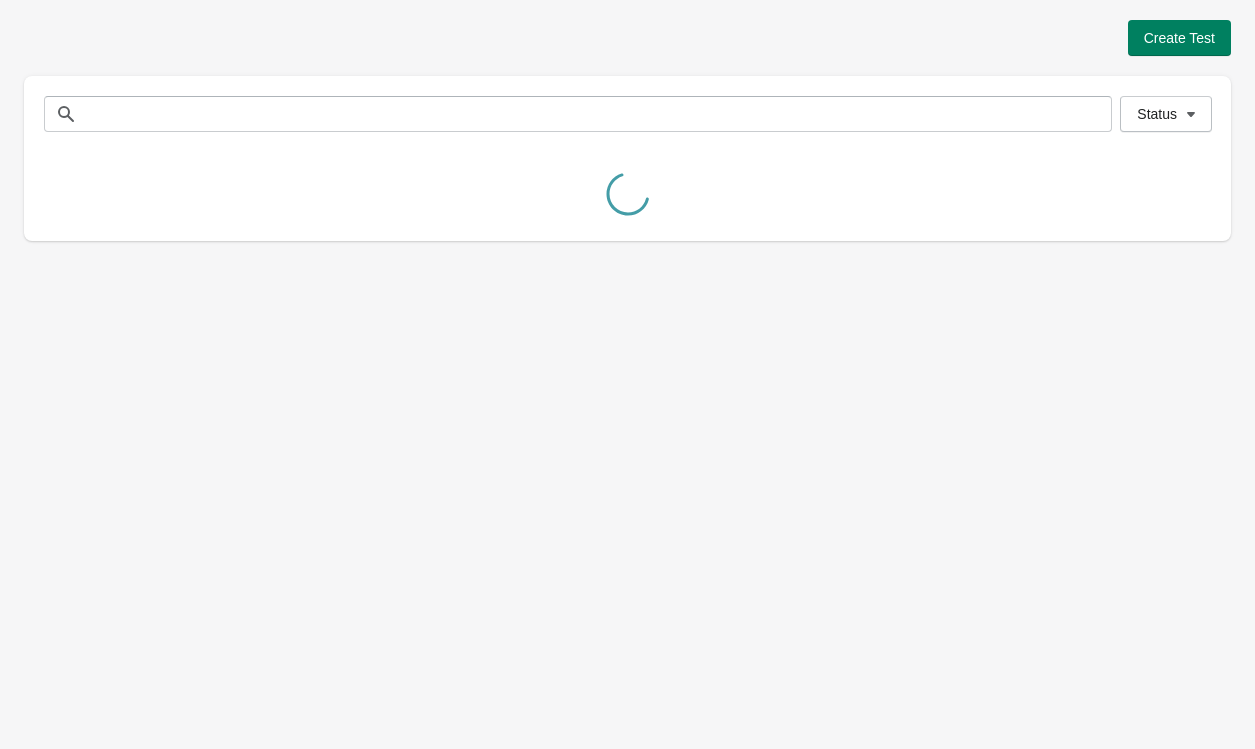 scroll, scrollTop: 0, scrollLeft: 0, axis: both 